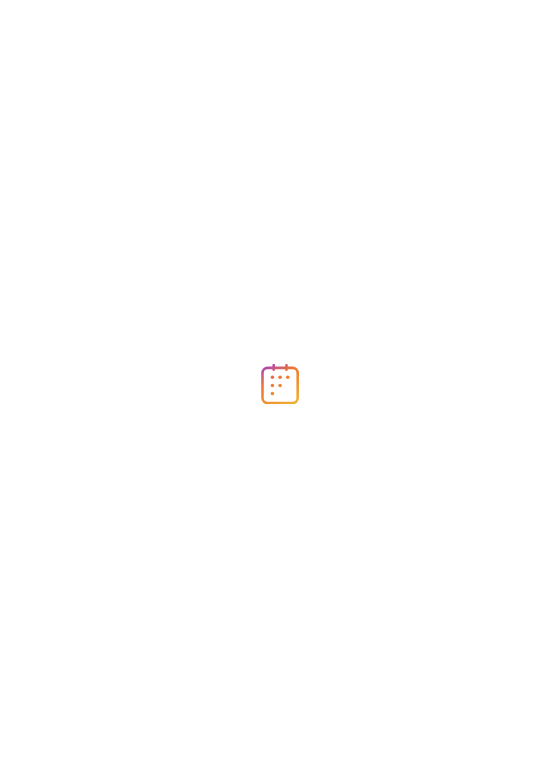 scroll, scrollTop: 0, scrollLeft: 0, axis: both 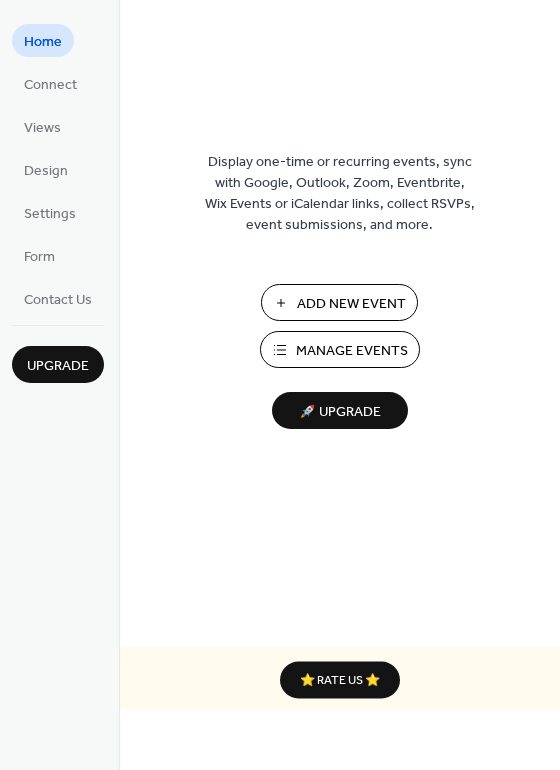click on "Manage Events" at bounding box center [352, 351] 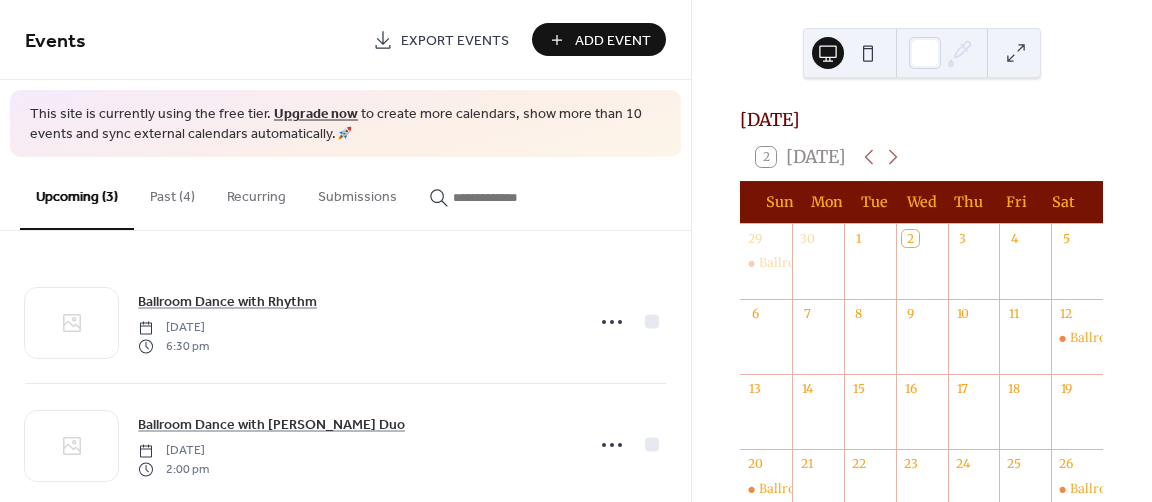 scroll, scrollTop: 0, scrollLeft: 0, axis: both 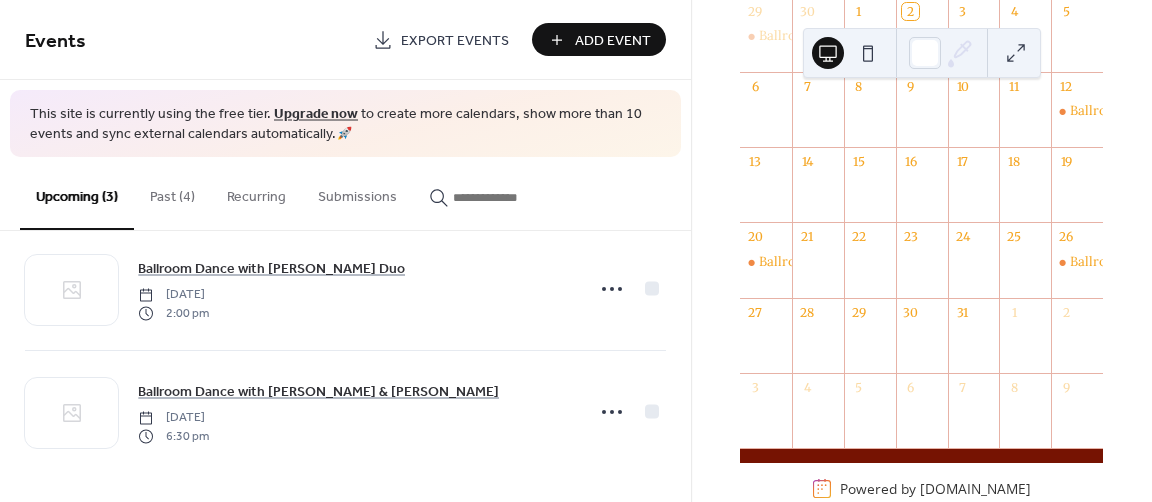 click on "Past  (4)" at bounding box center (172, 192) 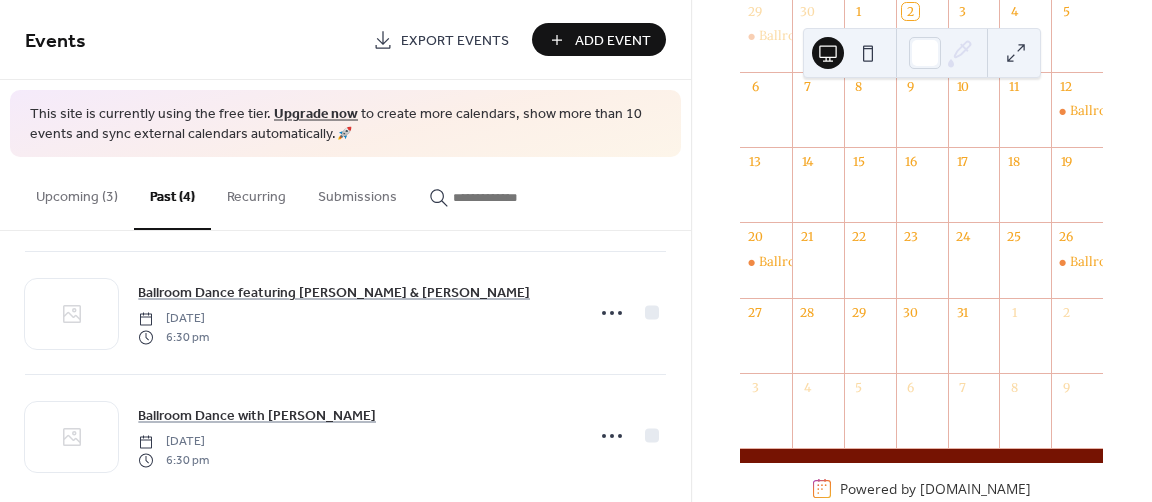 scroll, scrollTop: 278, scrollLeft: 0, axis: vertical 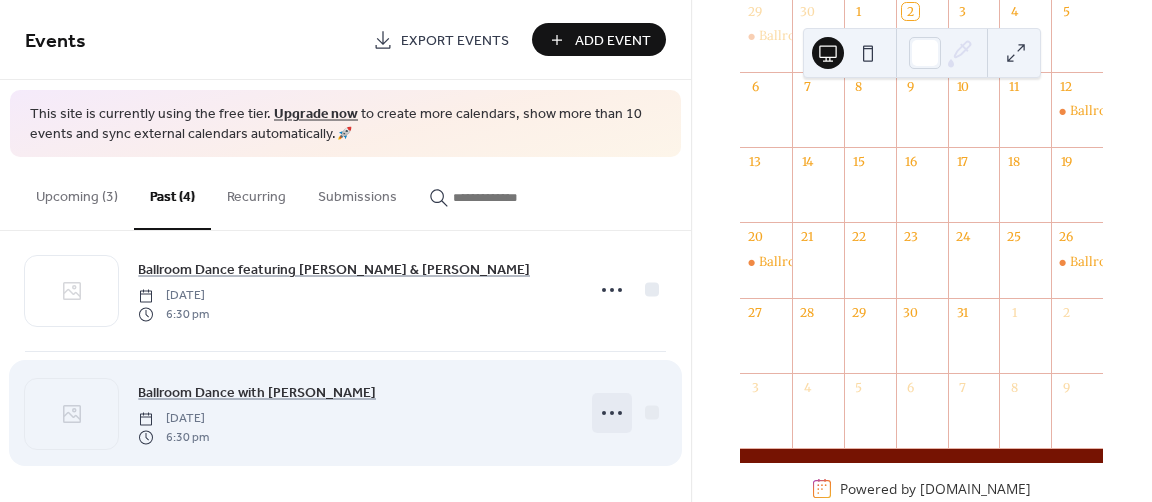 click 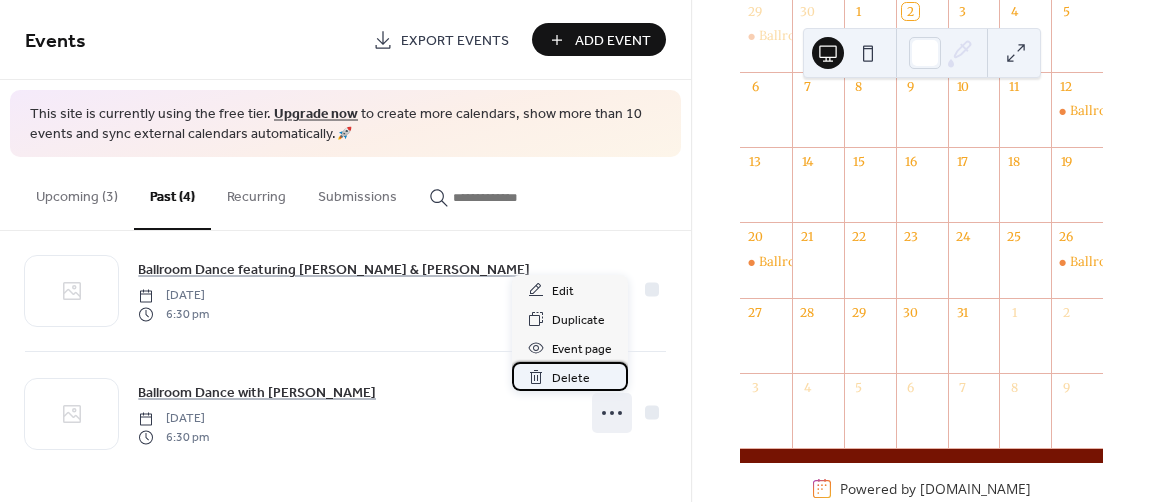 click on "Delete" at bounding box center (571, 378) 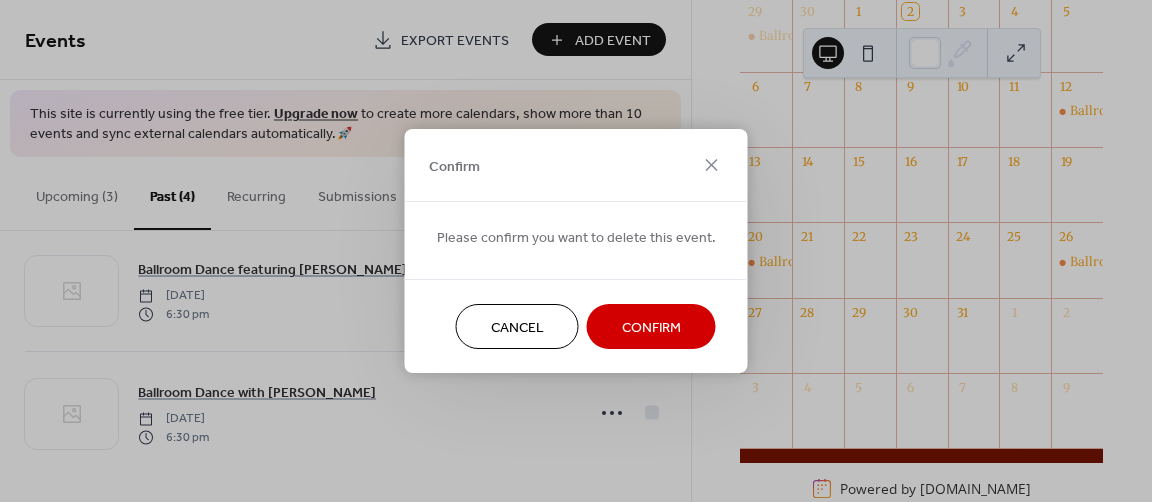 click on "Confirm" at bounding box center (651, 328) 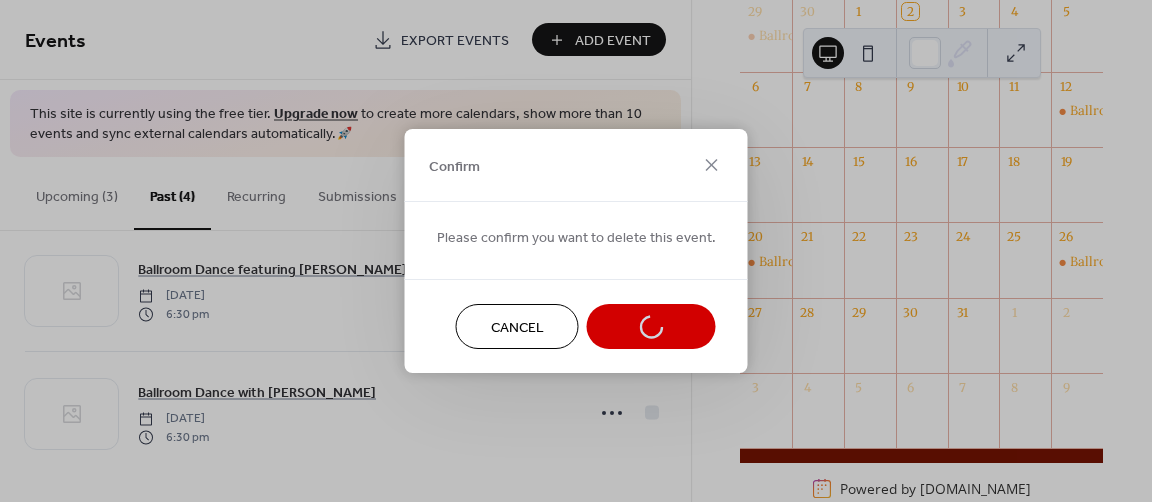 scroll, scrollTop: 156, scrollLeft: 0, axis: vertical 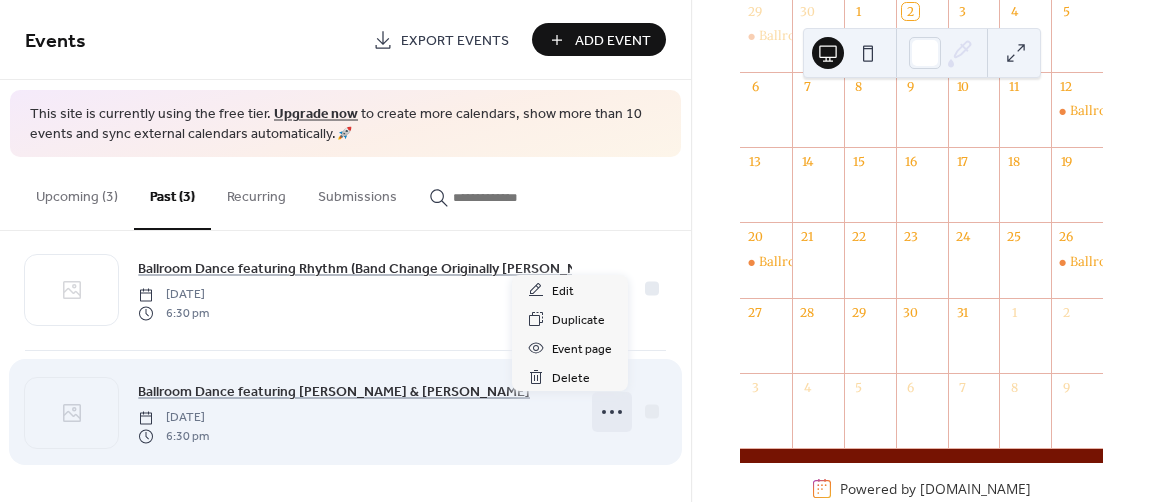 click 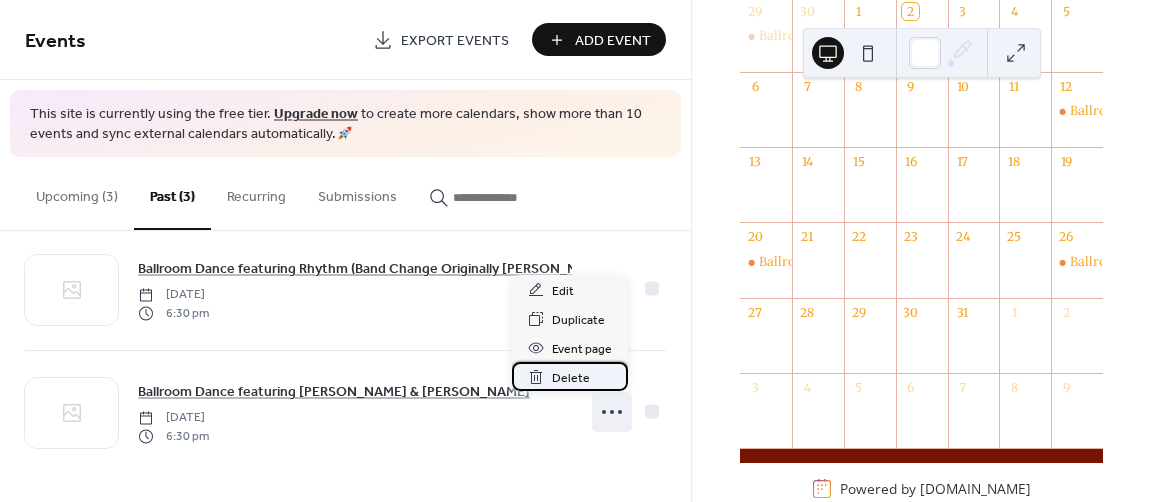 click on "Delete" at bounding box center (571, 378) 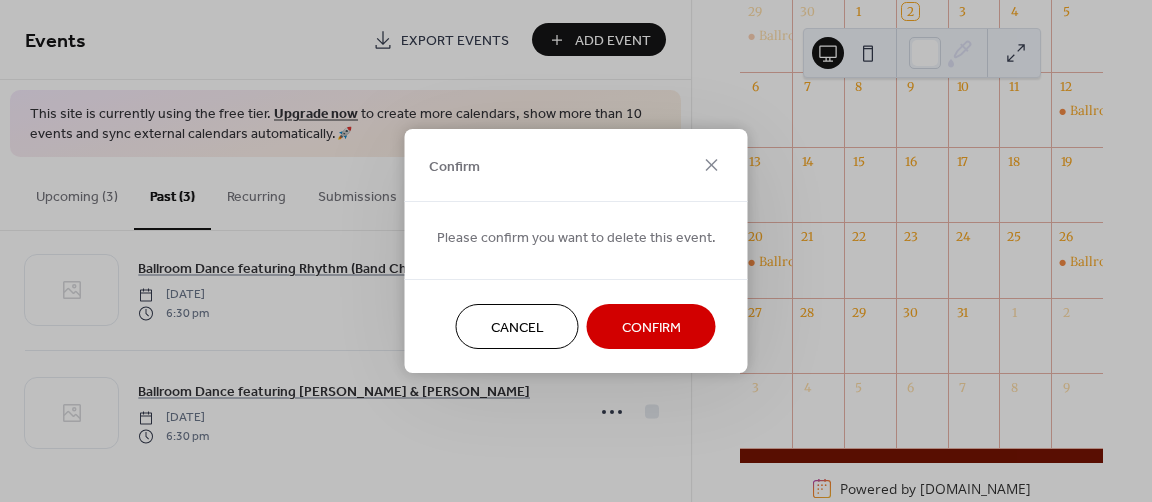 click on "Confirm" at bounding box center [651, 328] 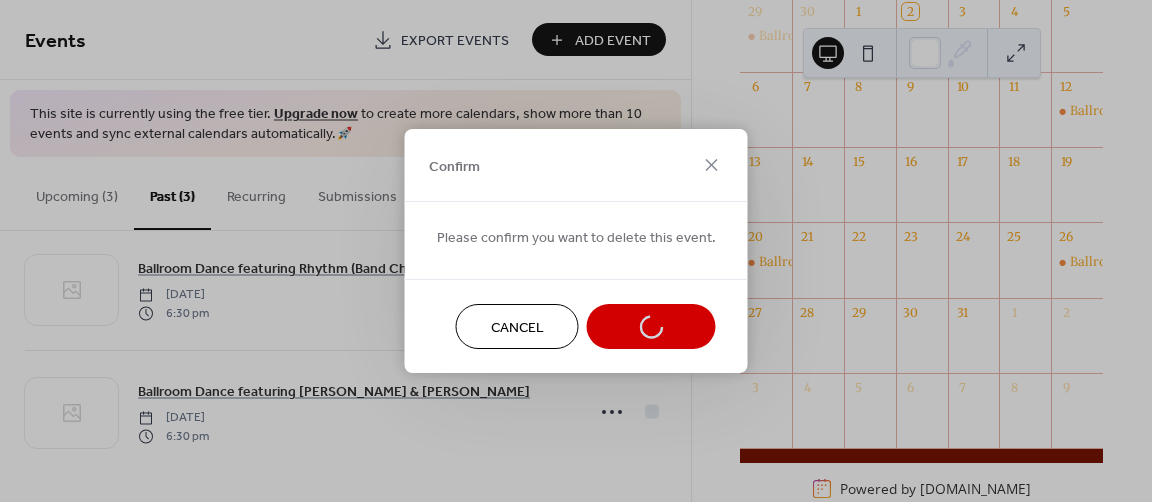 scroll, scrollTop: 33, scrollLeft: 0, axis: vertical 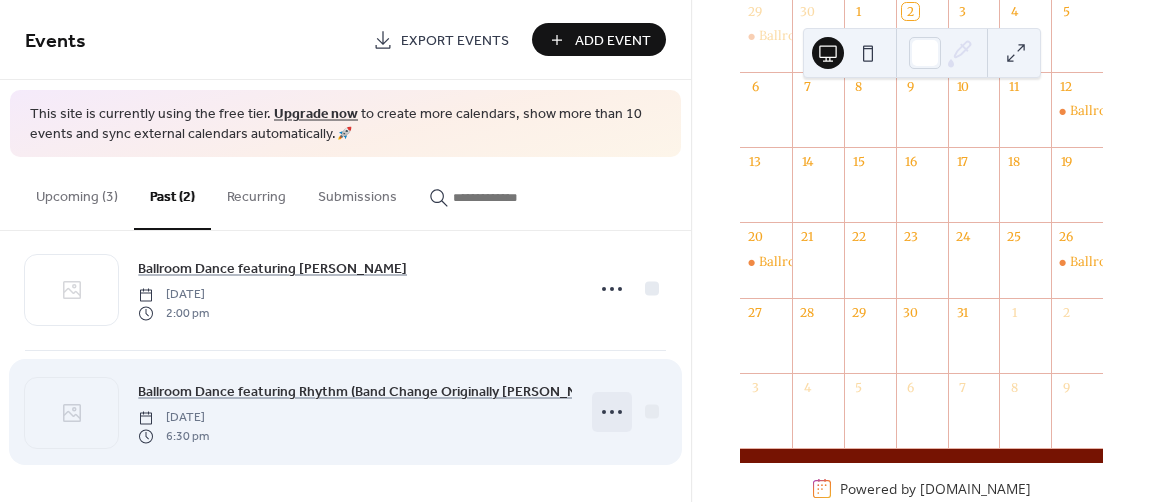 click 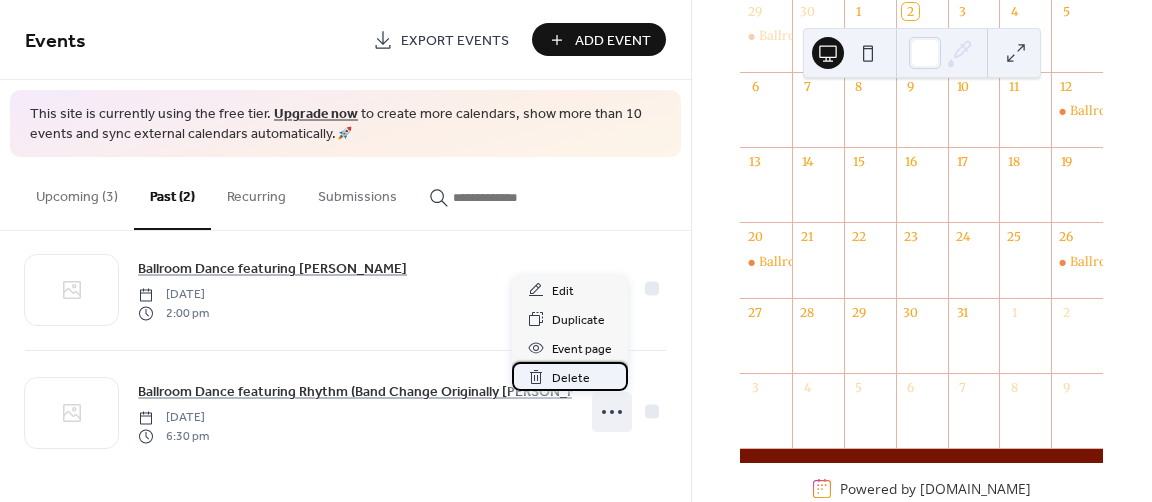 click on "Delete" at bounding box center (571, 378) 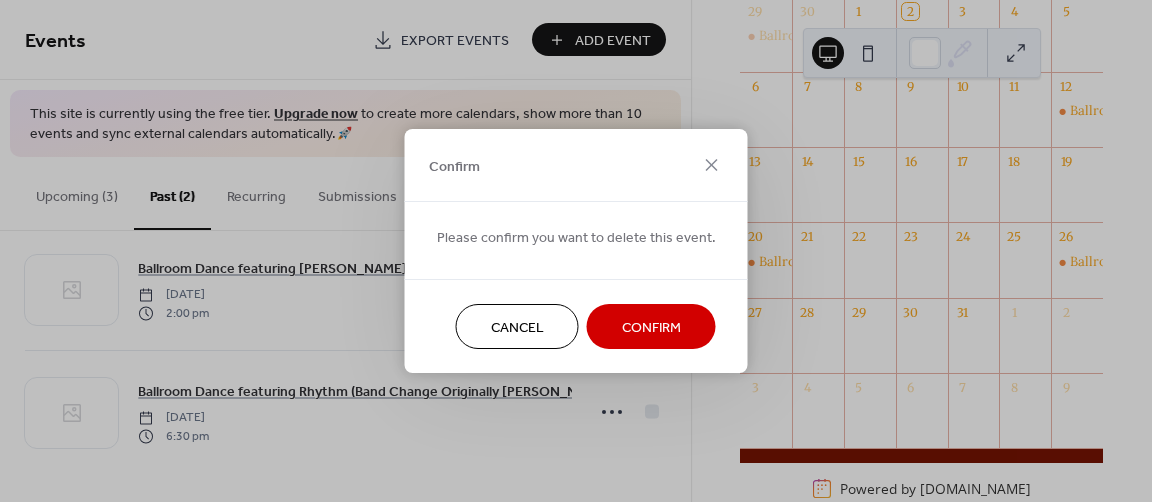 click on "Confirm" at bounding box center [651, 328] 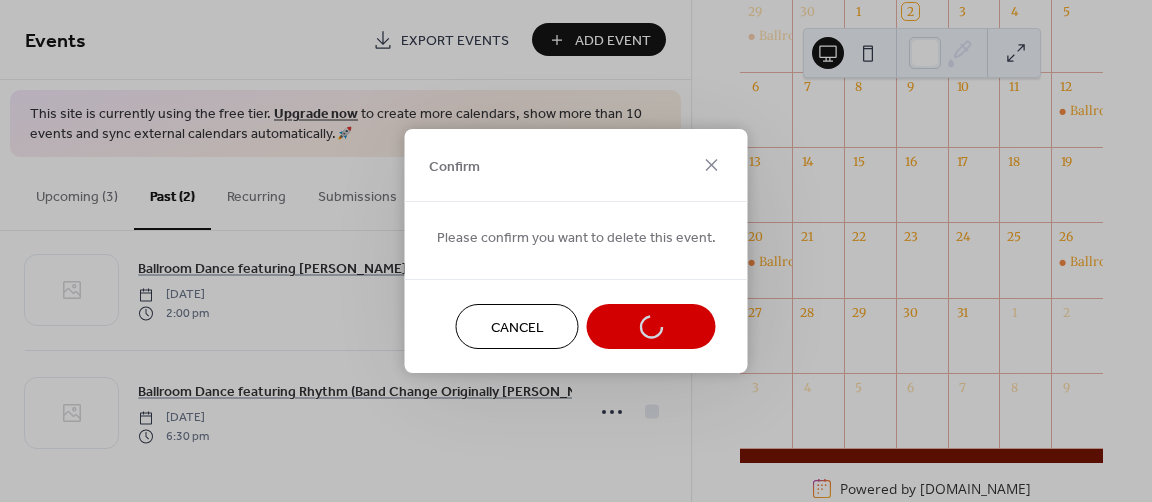 scroll, scrollTop: 0, scrollLeft: 0, axis: both 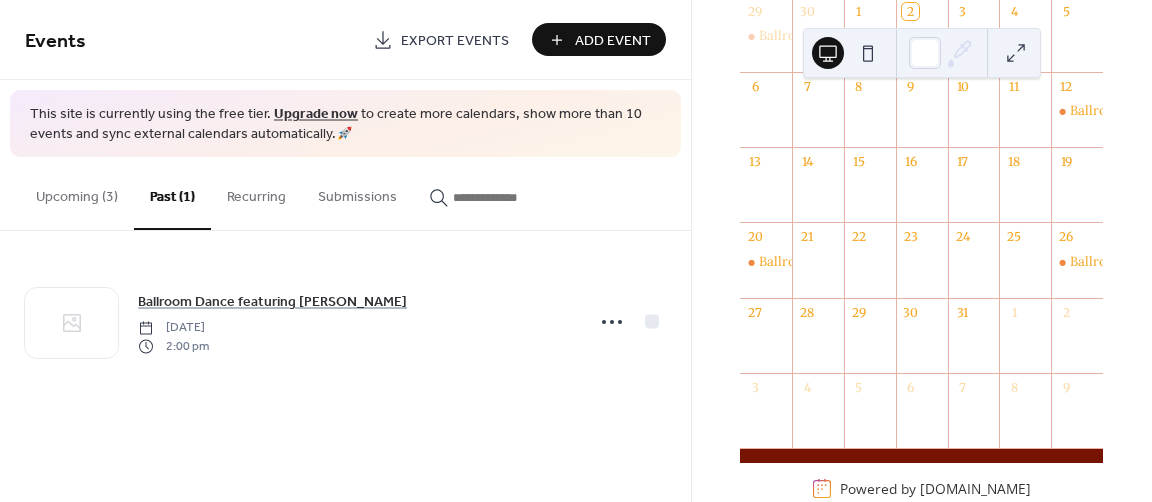click on "Upcoming  (3)" at bounding box center (77, 192) 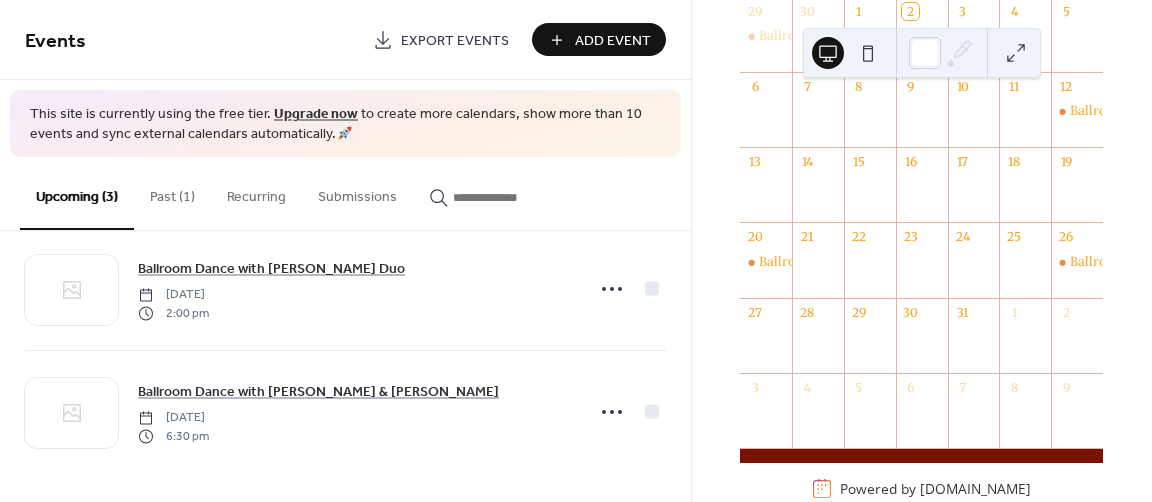 click on "Add Event" at bounding box center (613, 41) 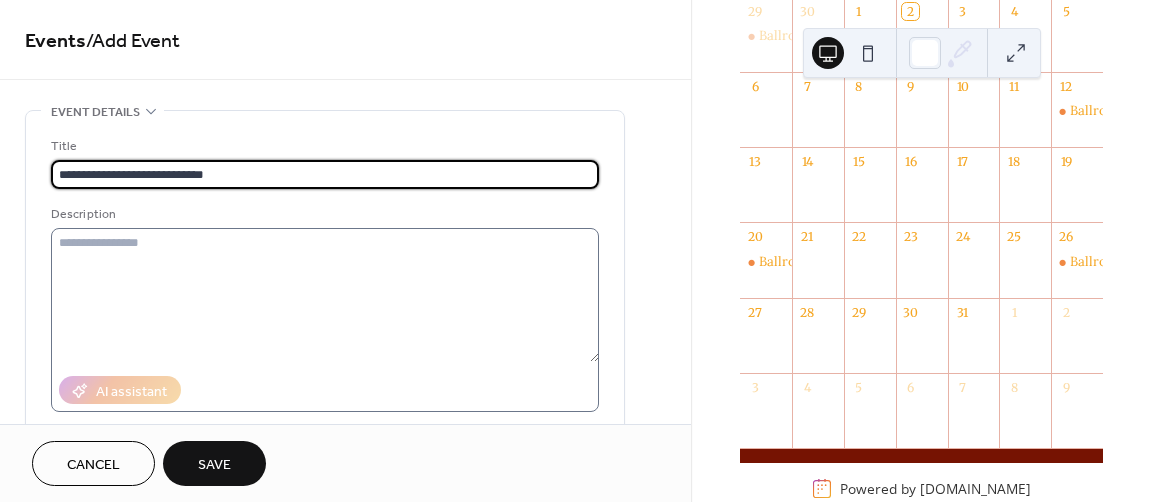 type on "**********" 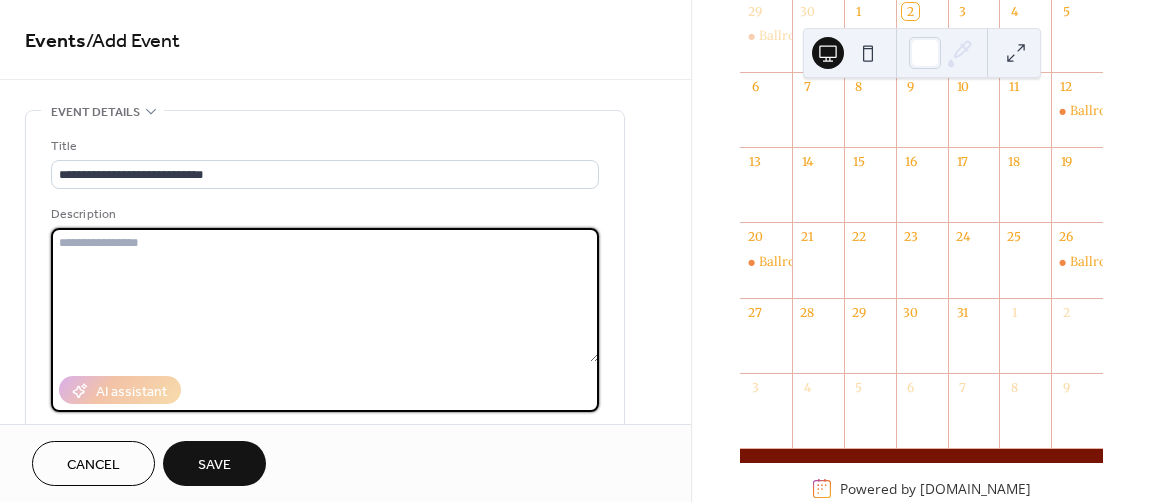 click at bounding box center (325, 295) 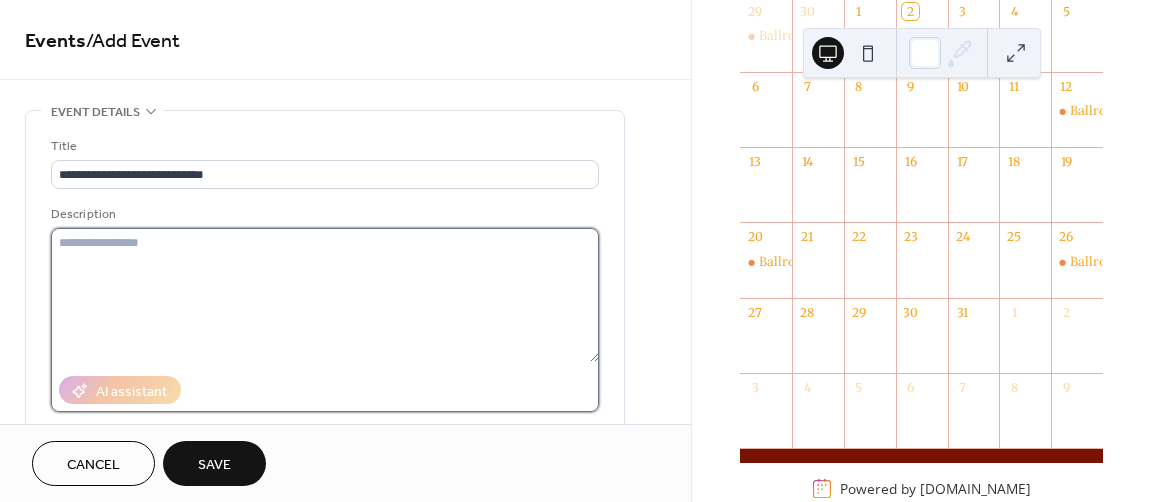 click at bounding box center (325, 295) 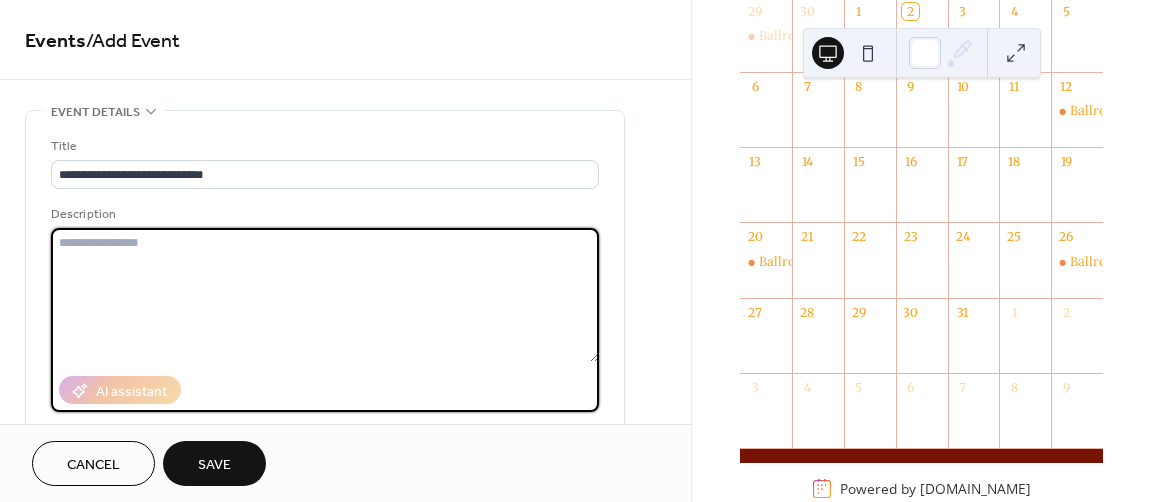 paste on "**********" 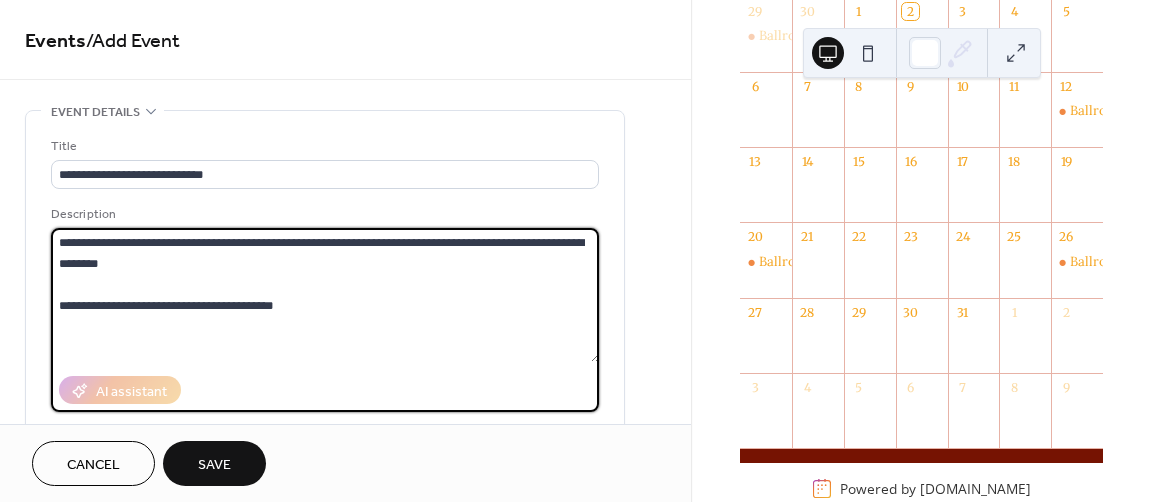 click on "**********" at bounding box center [325, 295] 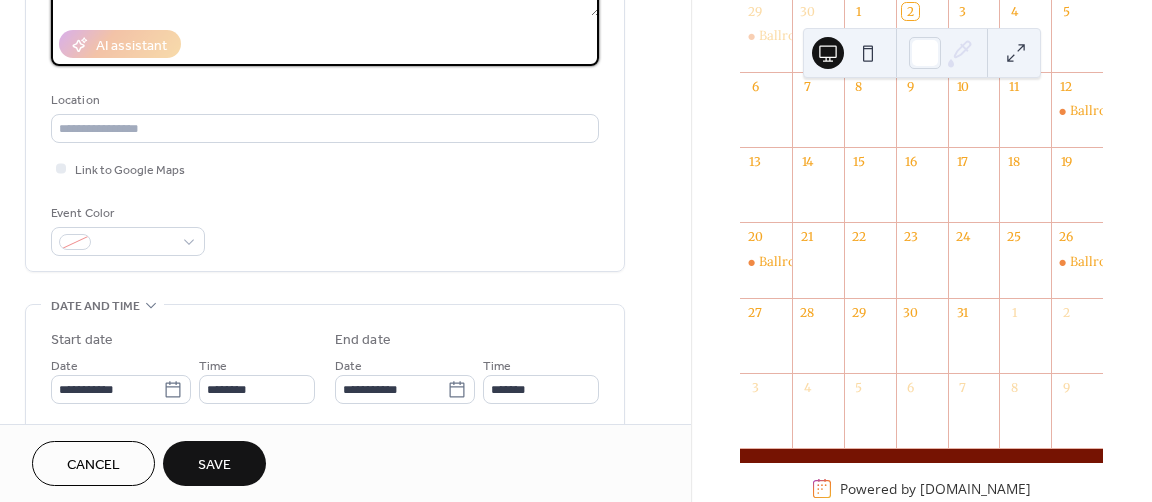 scroll, scrollTop: 352, scrollLeft: 0, axis: vertical 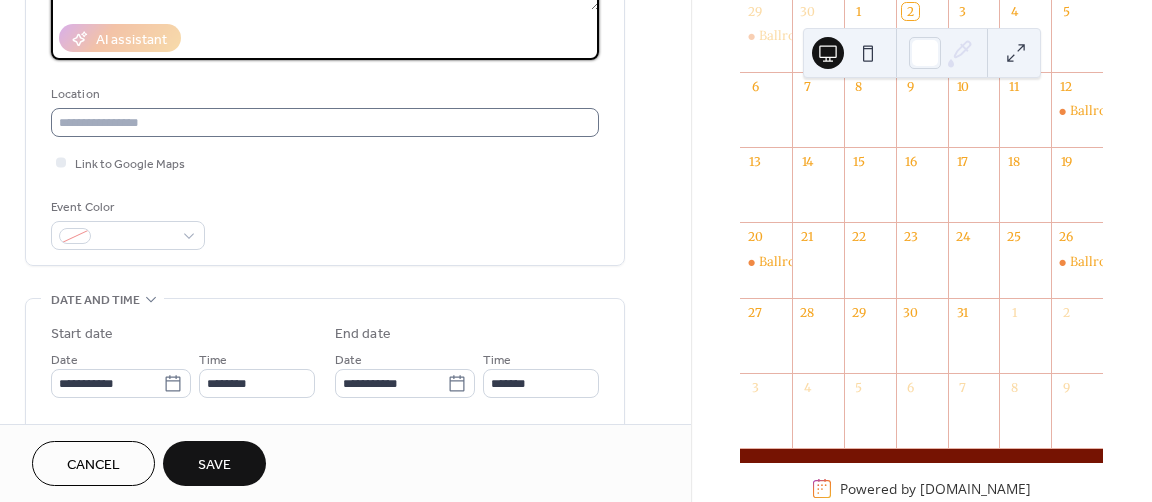 type on "**********" 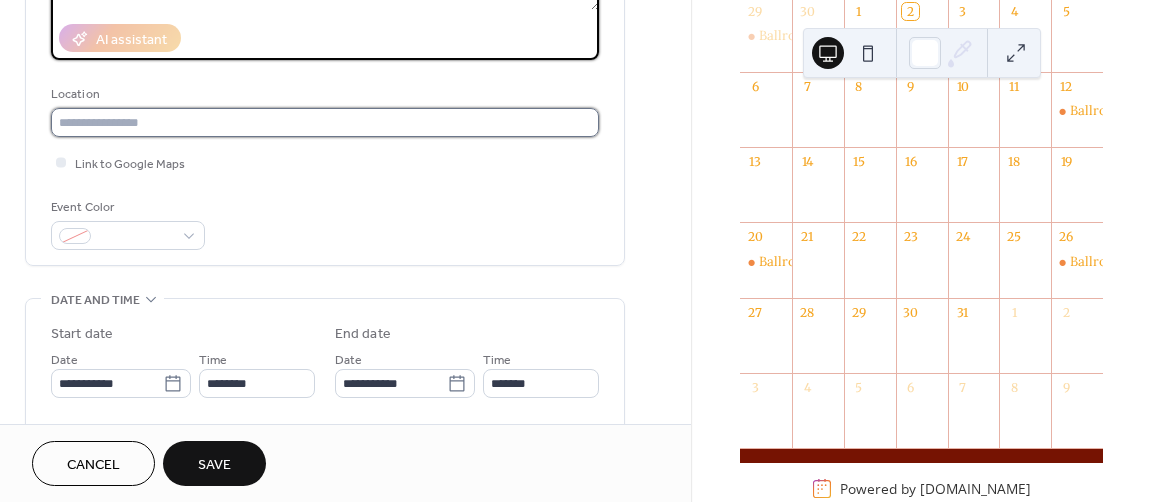 click at bounding box center (325, 122) 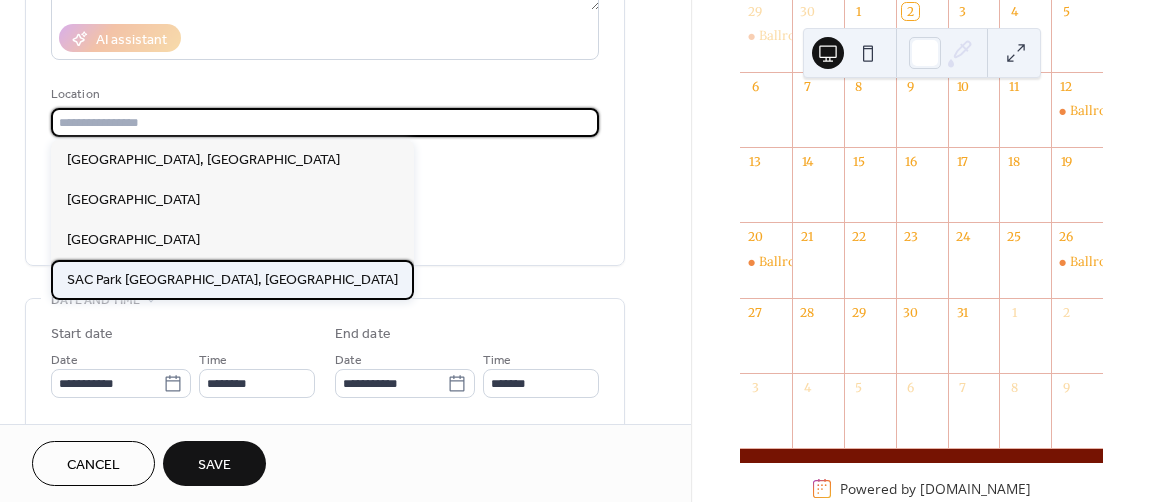 click on "SAC Park Shrewsbury, Ma" at bounding box center (232, 280) 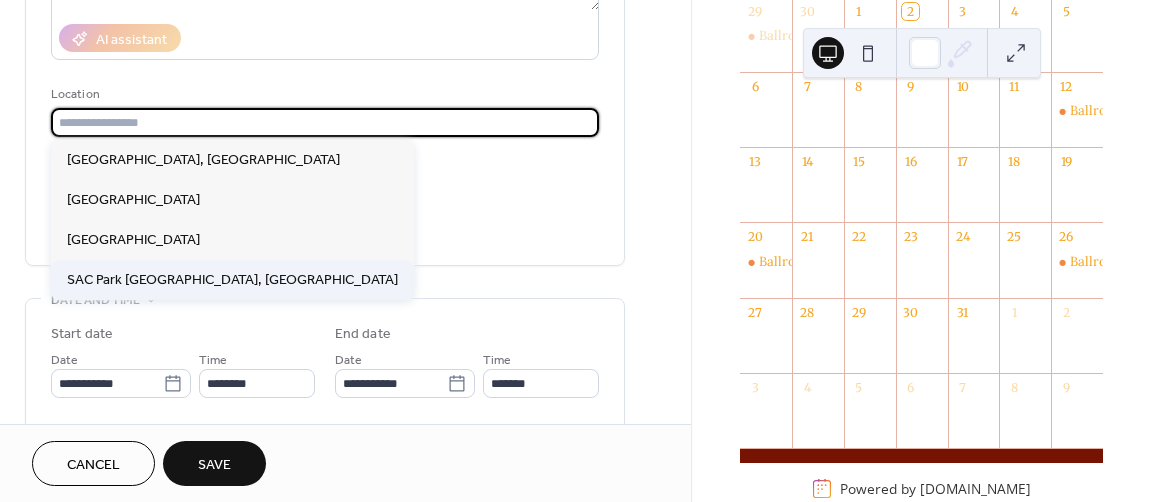 type on "**********" 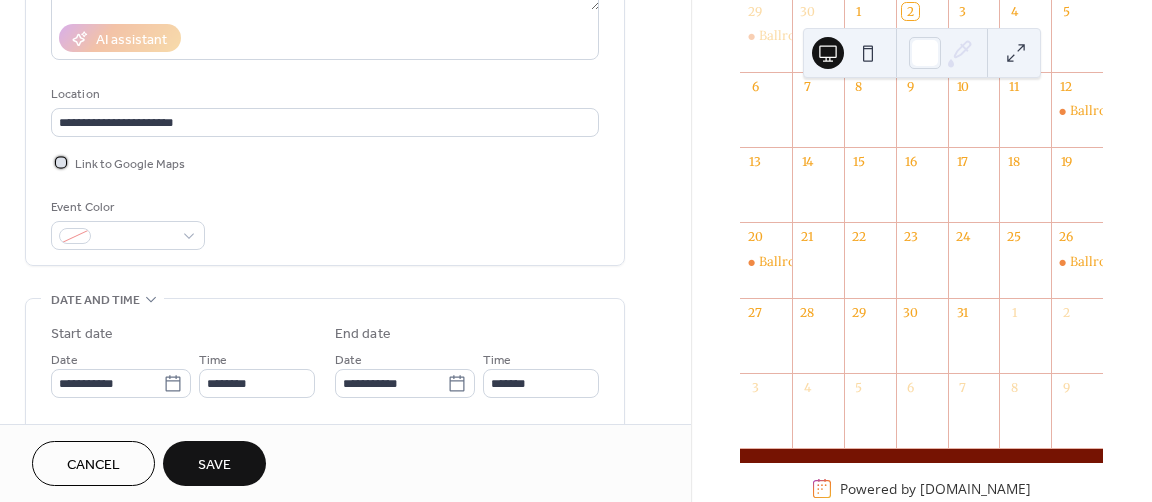 click at bounding box center [61, 162] 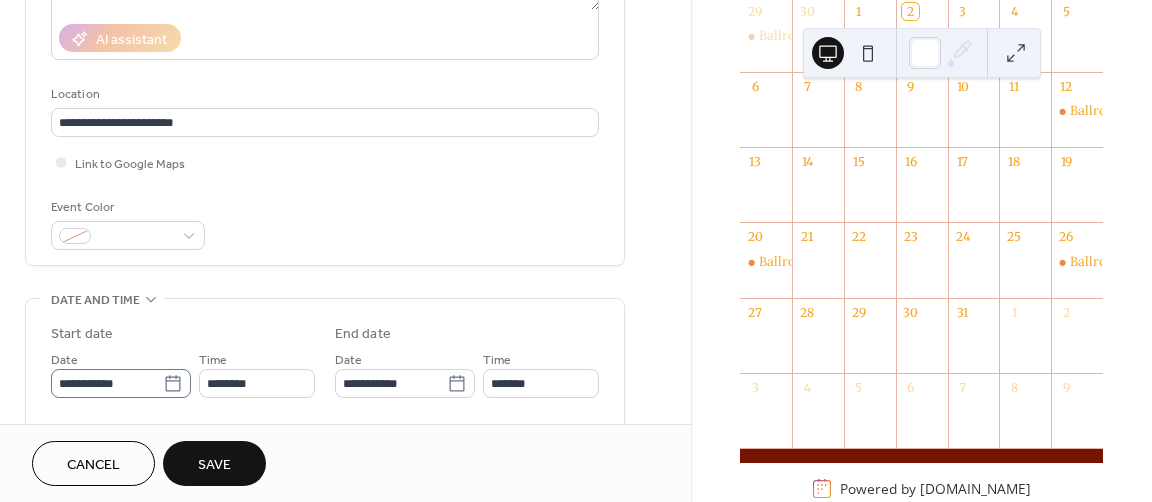 click 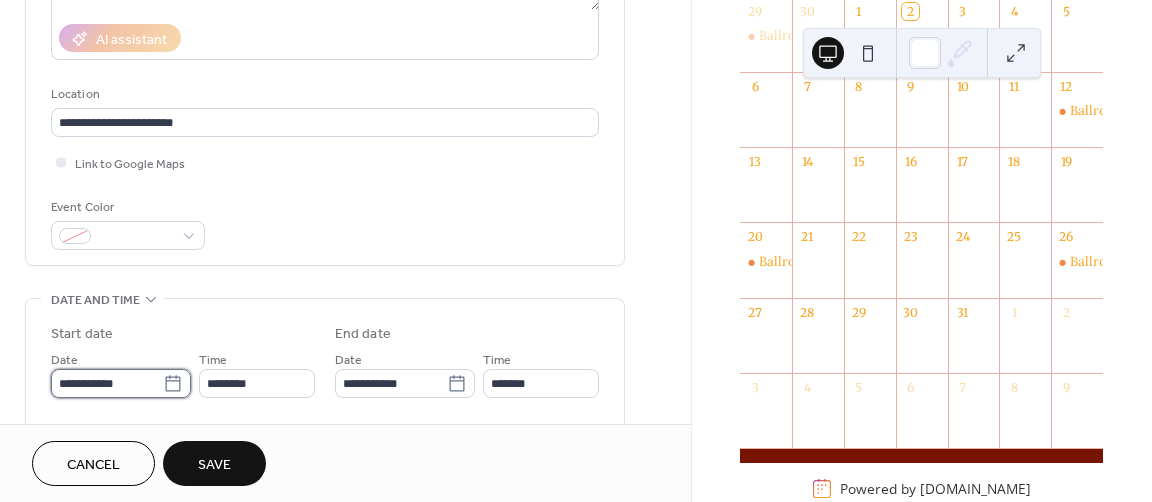 click on "**********" at bounding box center [107, 383] 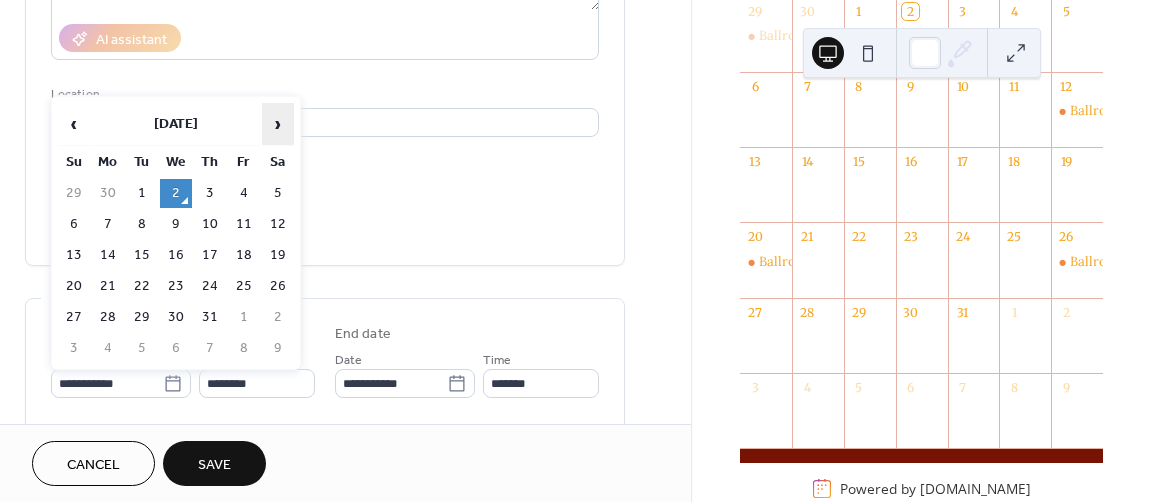 click on "›" at bounding box center [278, 124] 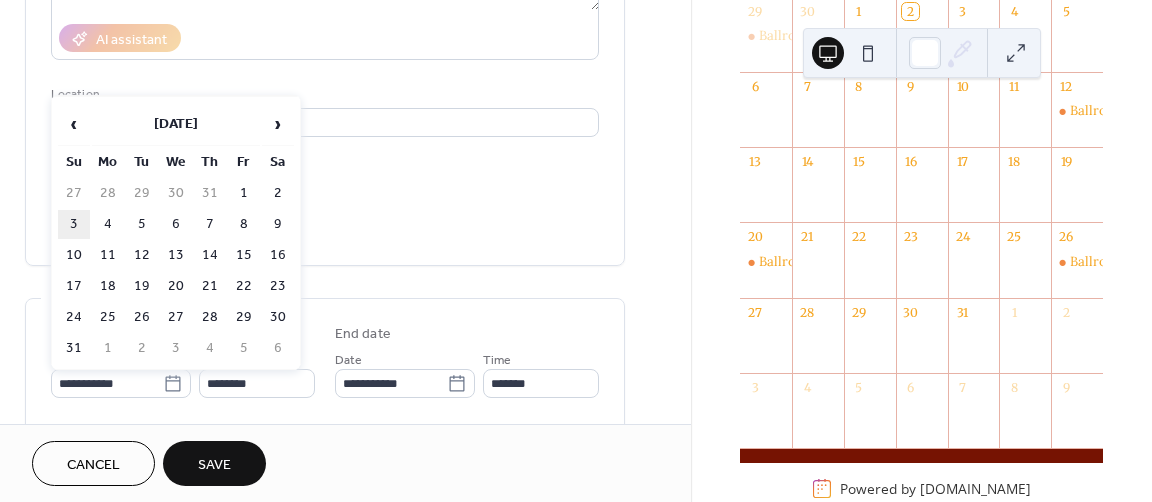 click on "3" at bounding box center (74, 224) 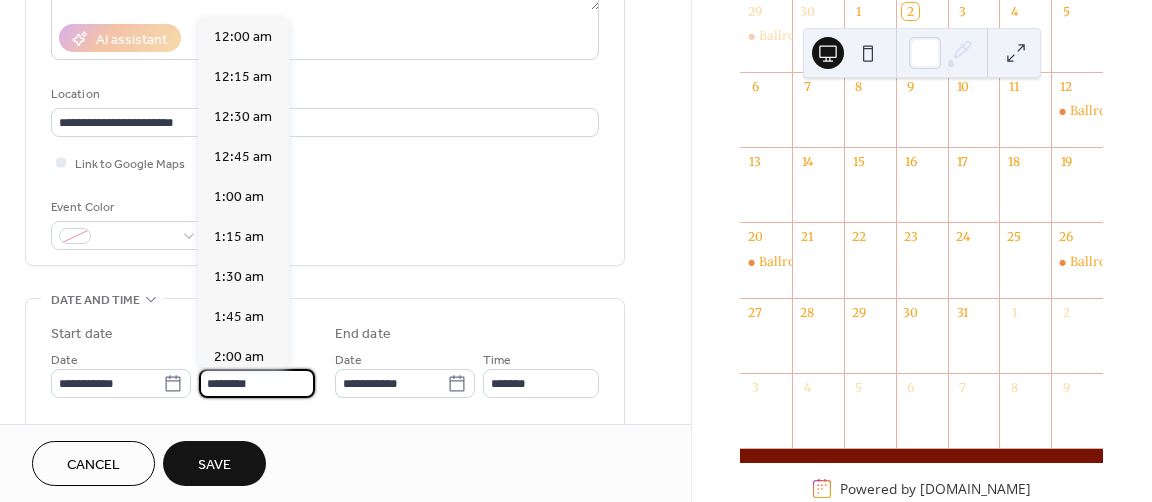 click on "********" at bounding box center (257, 383) 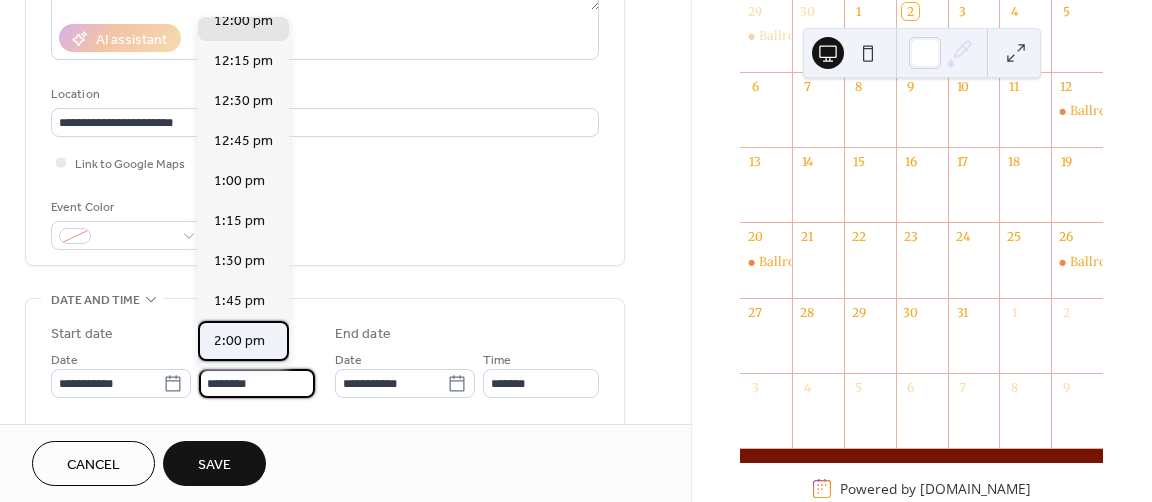 click on "2:00 pm" at bounding box center [239, 341] 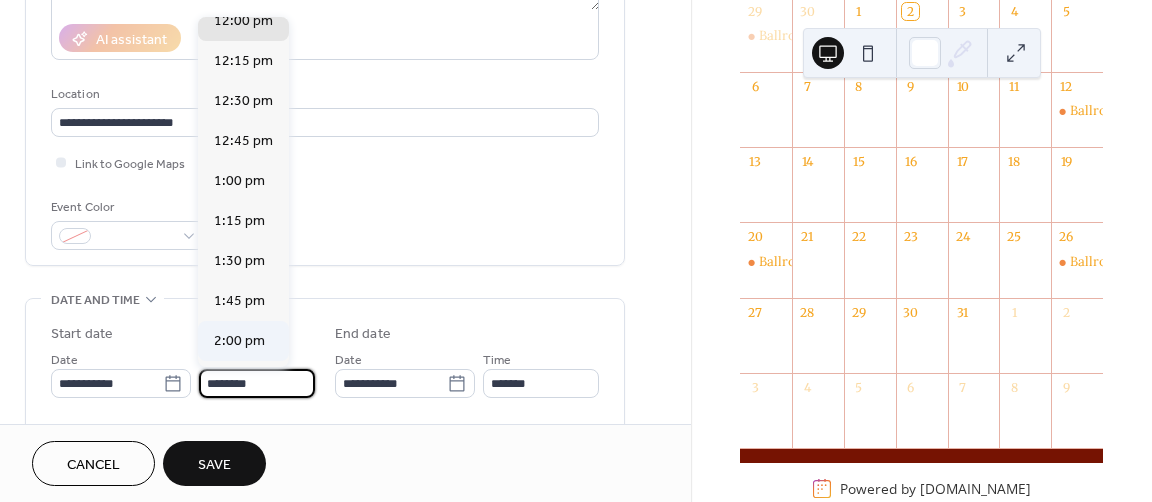 type on "*******" 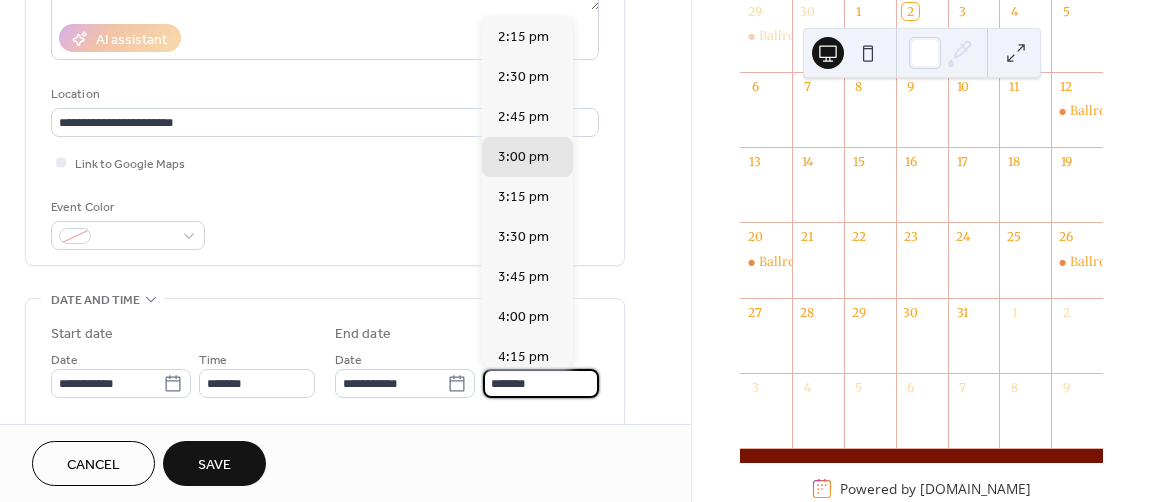 click on "*******" at bounding box center (541, 383) 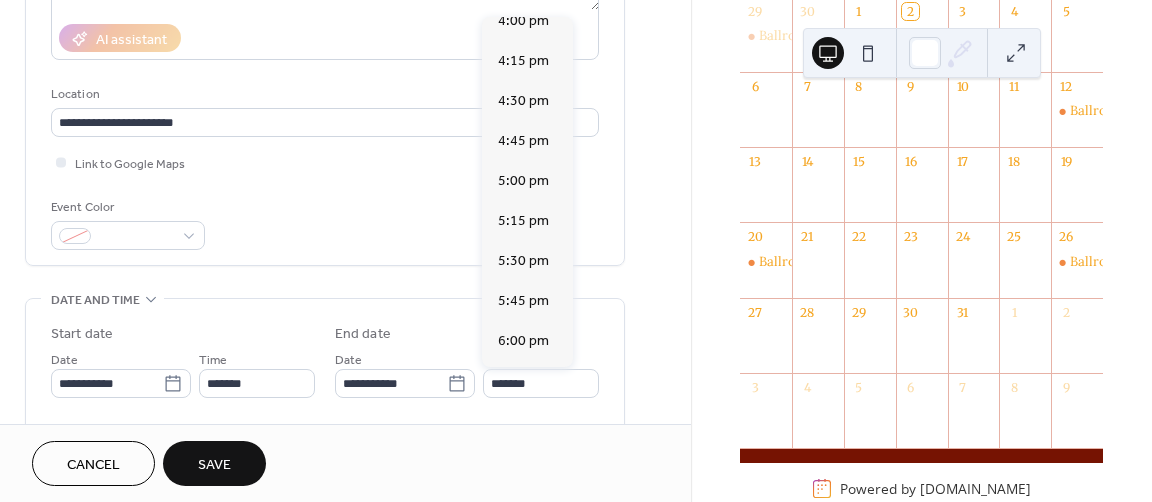 scroll, scrollTop: 302, scrollLeft: 0, axis: vertical 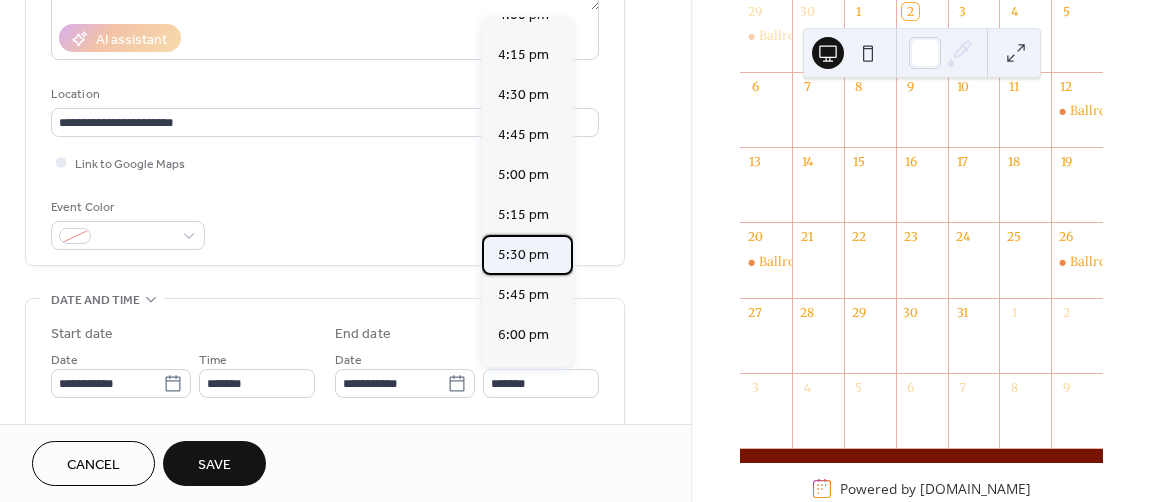 click on "5:30 pm" at bounding box center [523, 255] 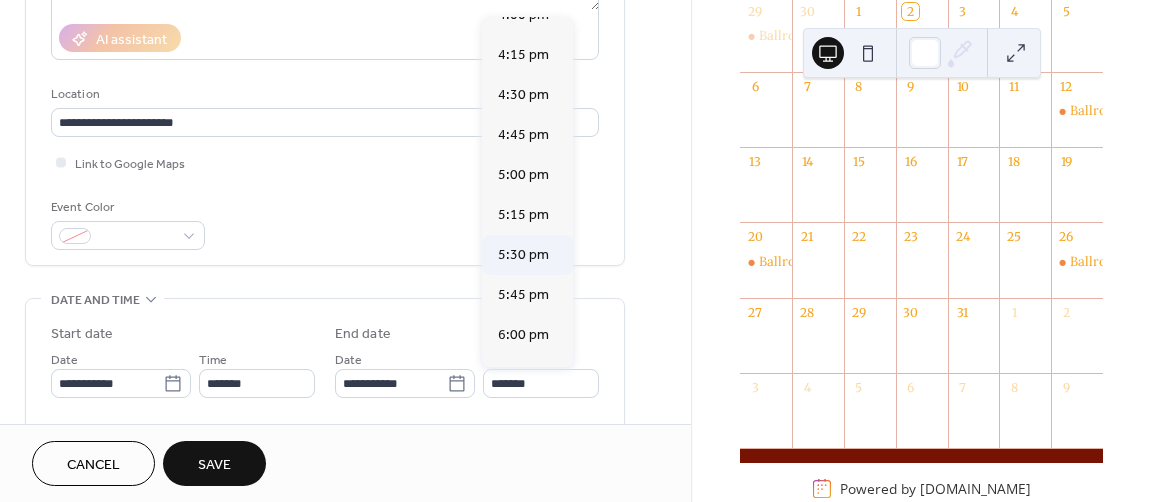 type on "*******" 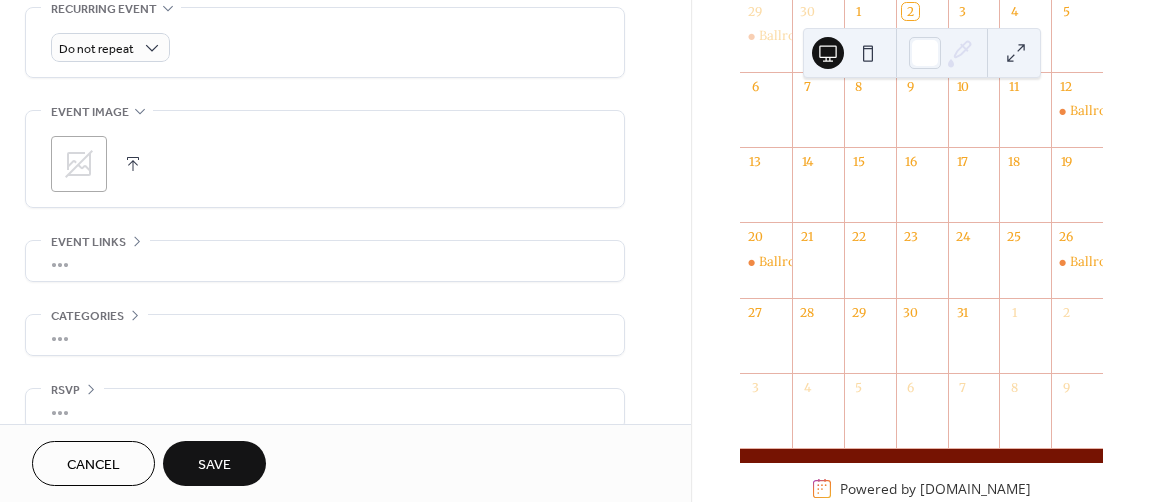scroll, scrollTop: 898, scrollLeft: 0, axis: vertical 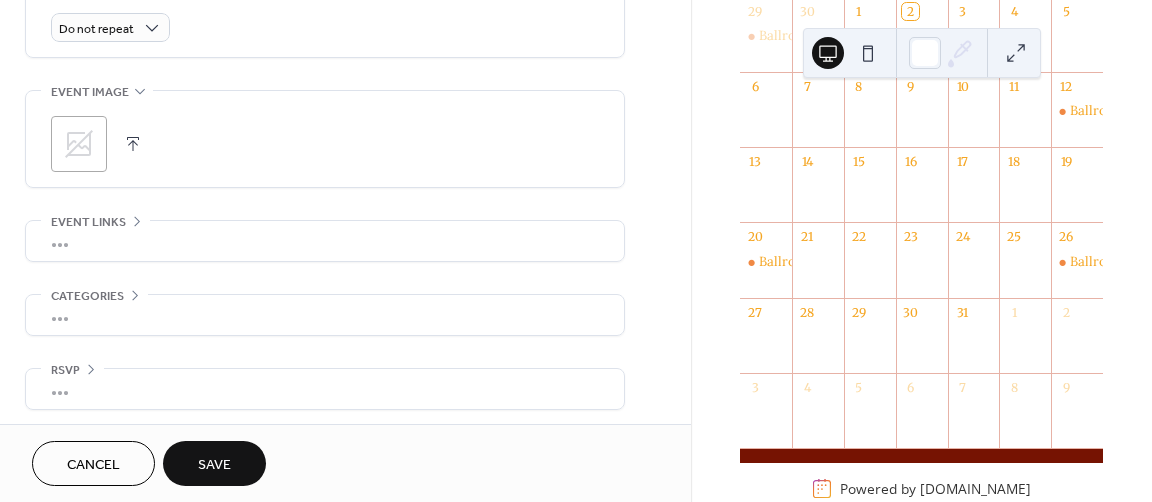 click on "Save" at bounding box center [214, 465] 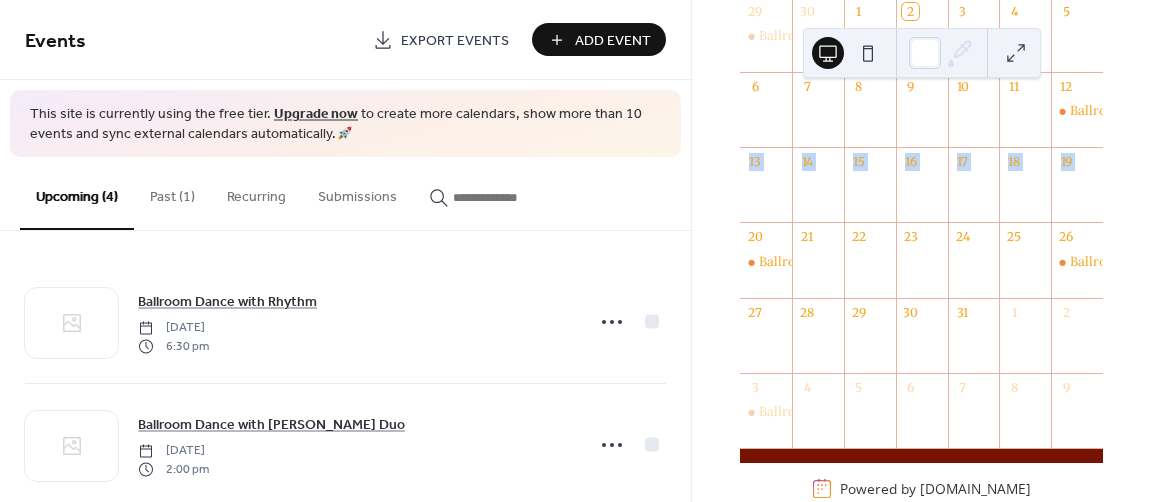 drag, startPoint x: 1144, startPoint y: 197, endPoint x: 1151, endPoint y: 155, distance: 42.579338 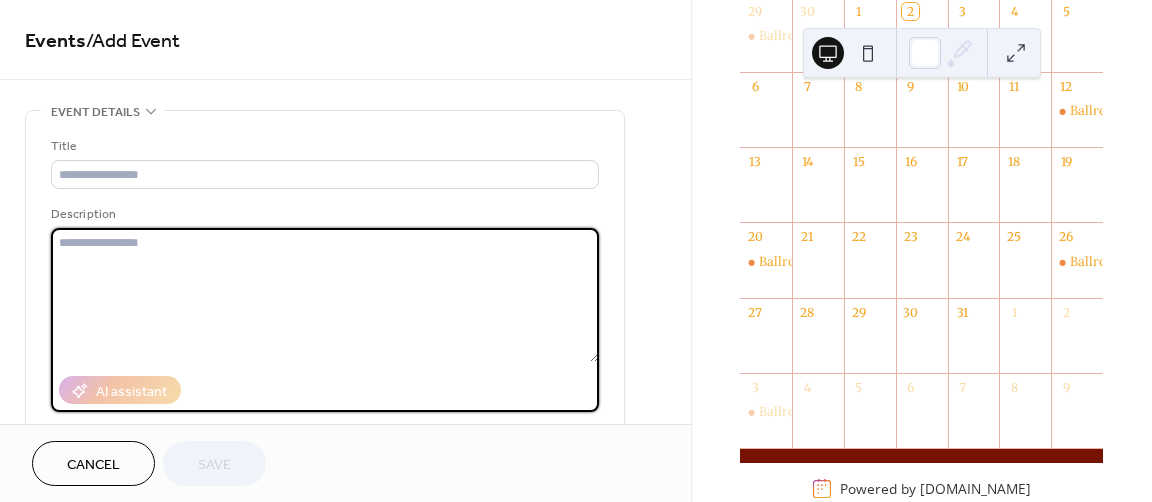 click at bounding box center [325, 295] 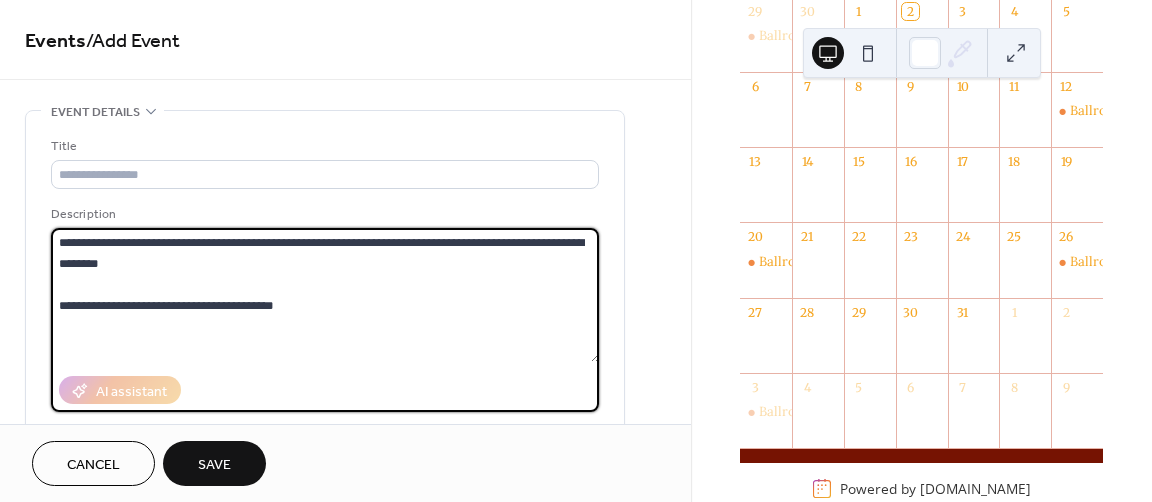 click on "**********" at bounding box center (325, 295) 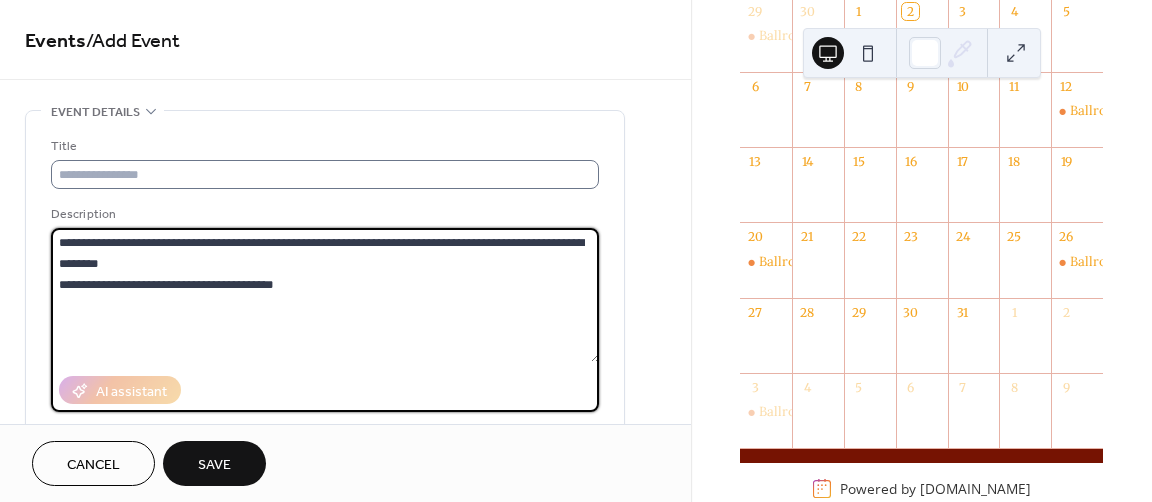 type on "**********" 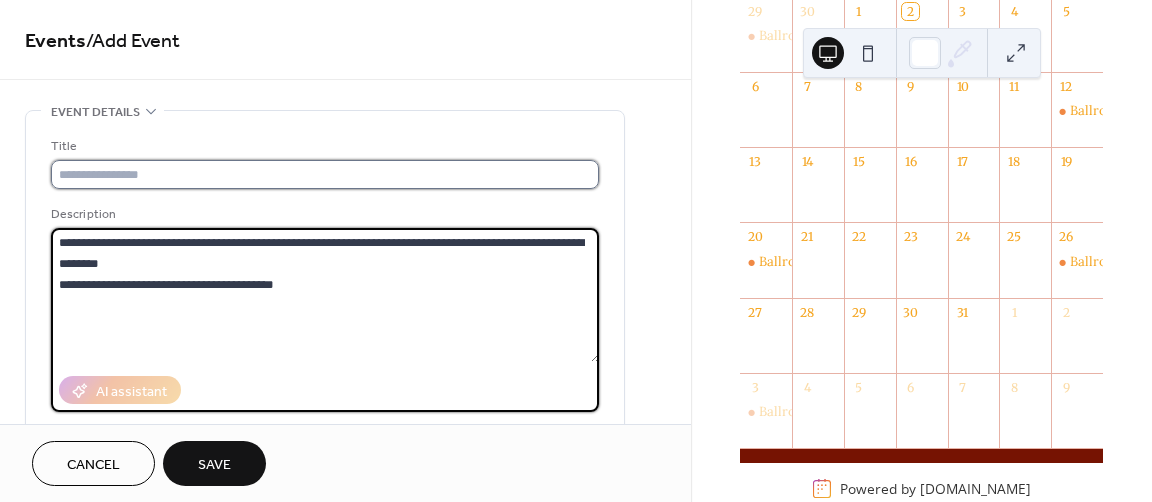 click at bounding box center [325, 174] 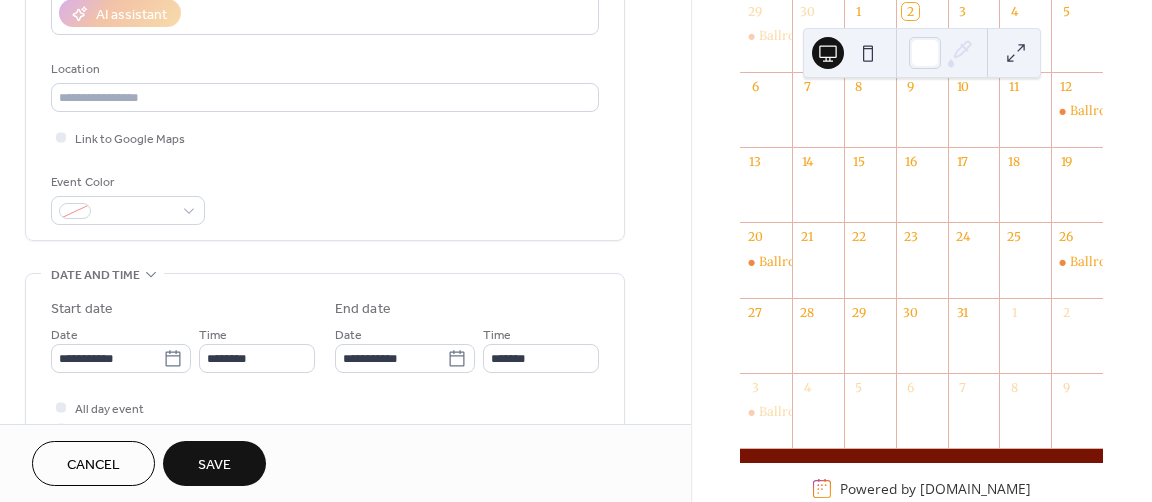scroll, scrollTop: 380, scrollLeft: 0, axis: vertical 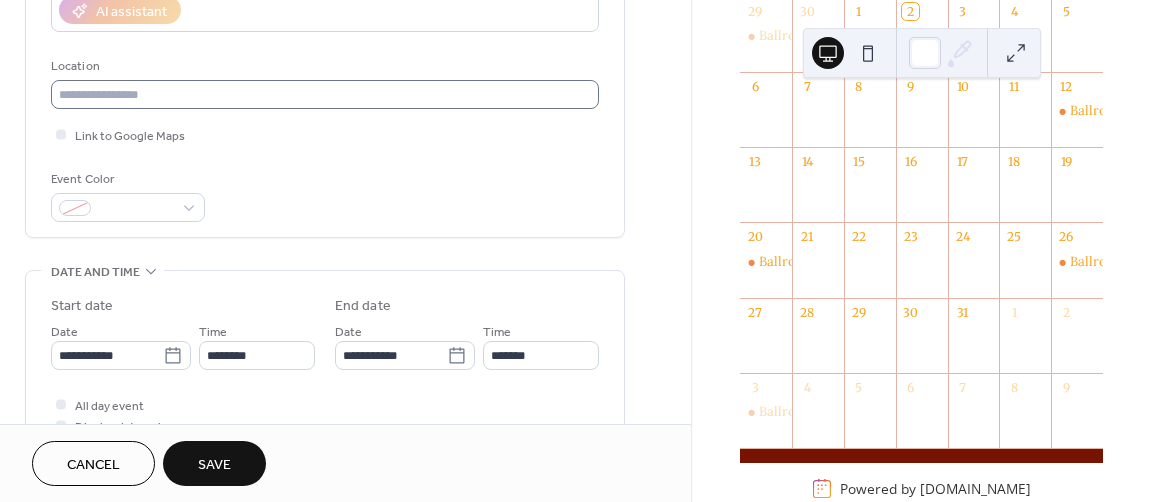 type on "**********" 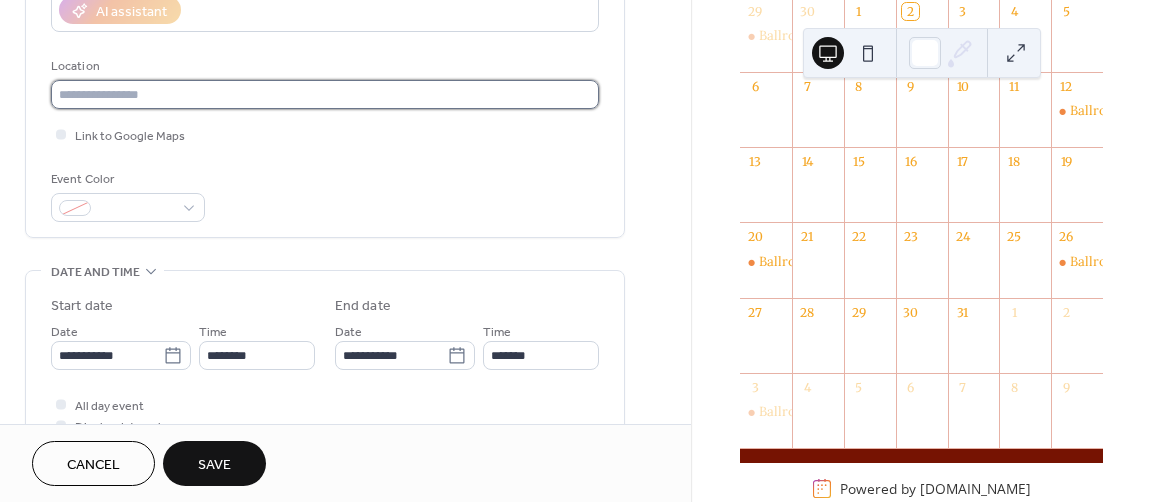 click at bounding box center (325, 94) 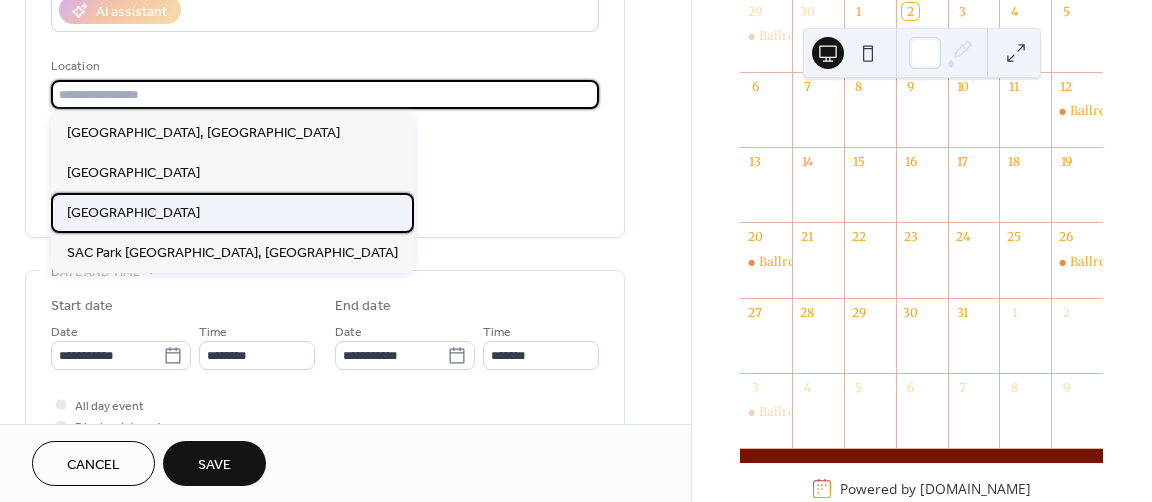 click on "Maironis Park Grand Ballroom" at bounding box center [133, 212] 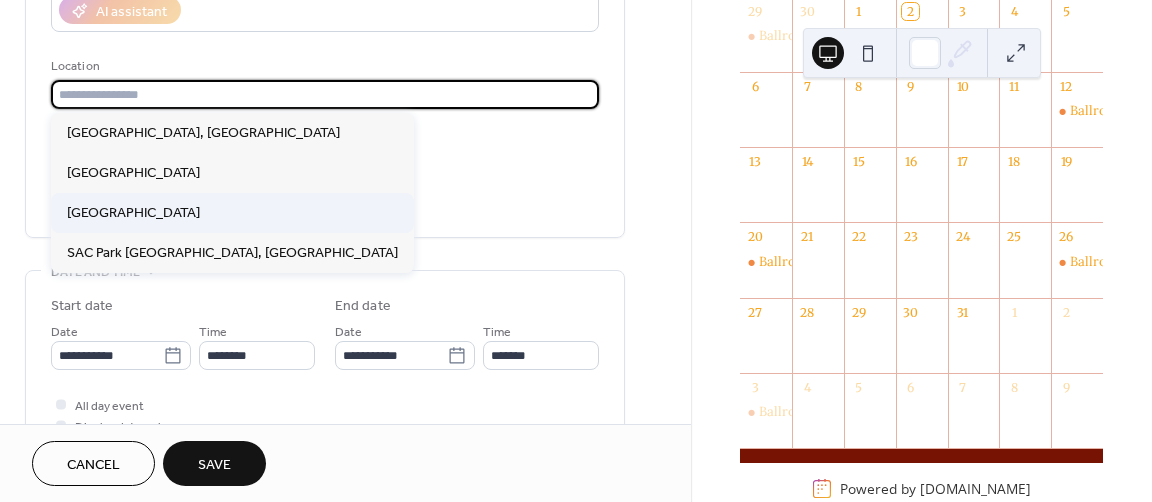 type on "**********" 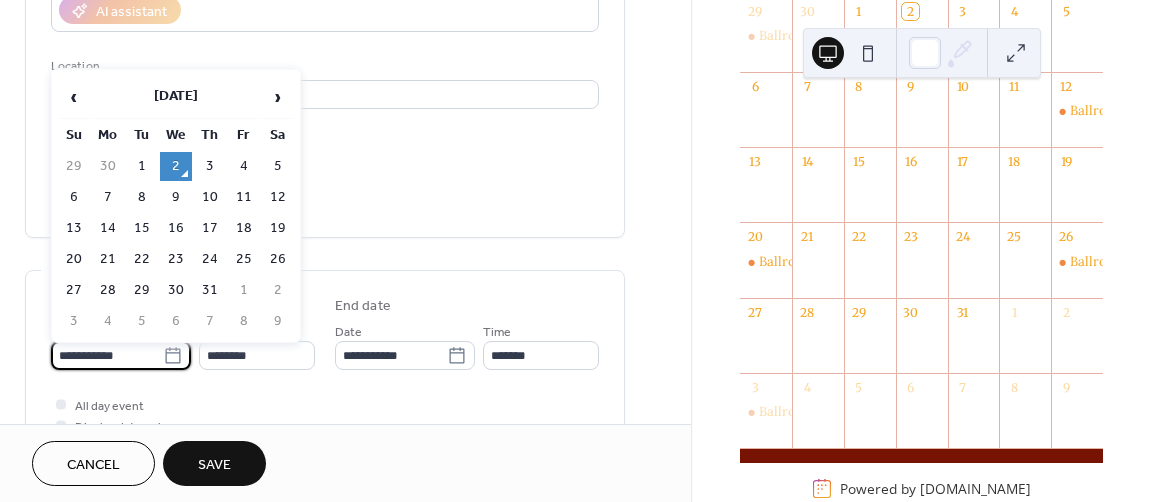 click on "**********" at bounding box center (107, 355) 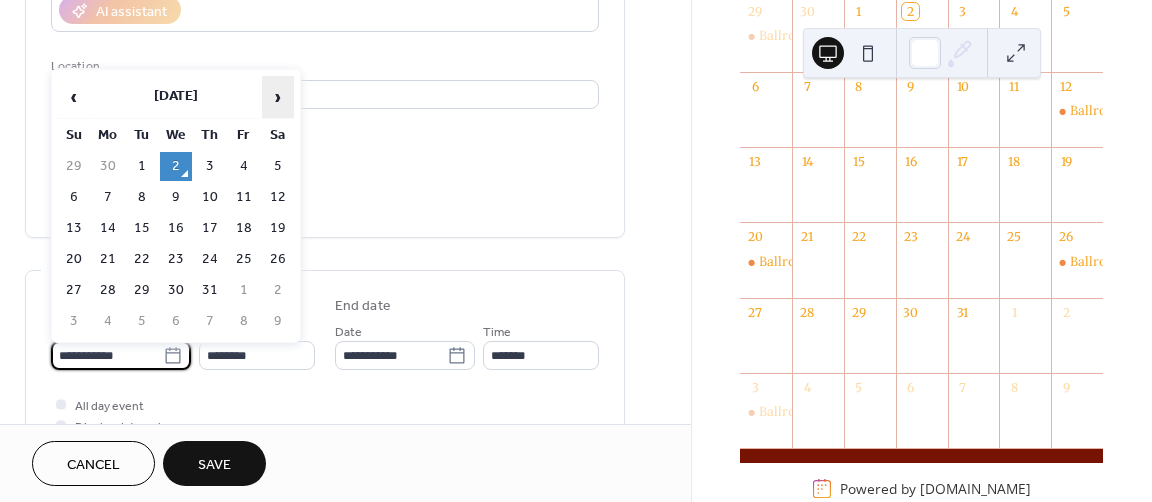 click on "›" at bounding box center (278, 97) 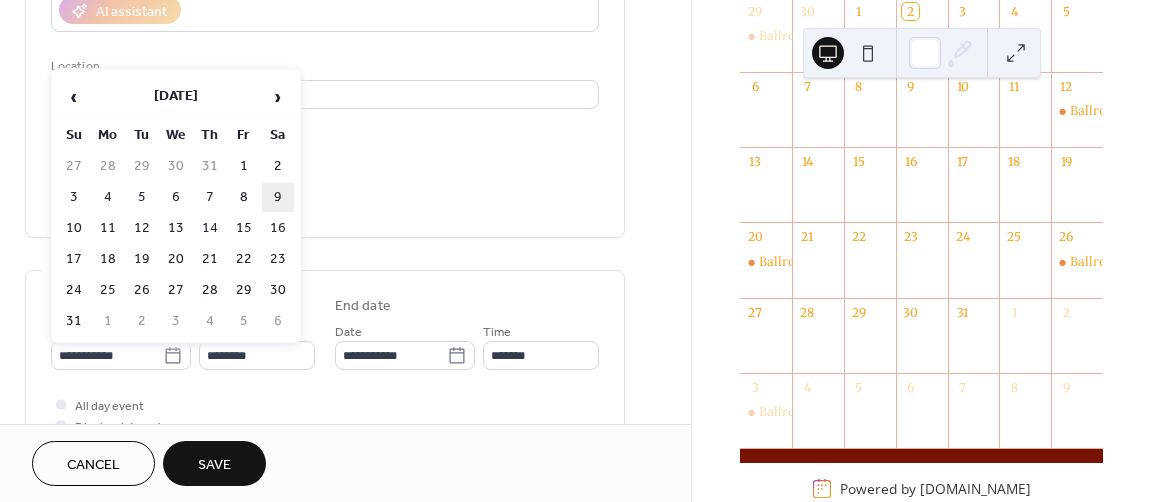 click on "9" at bounding box center [278, 197] 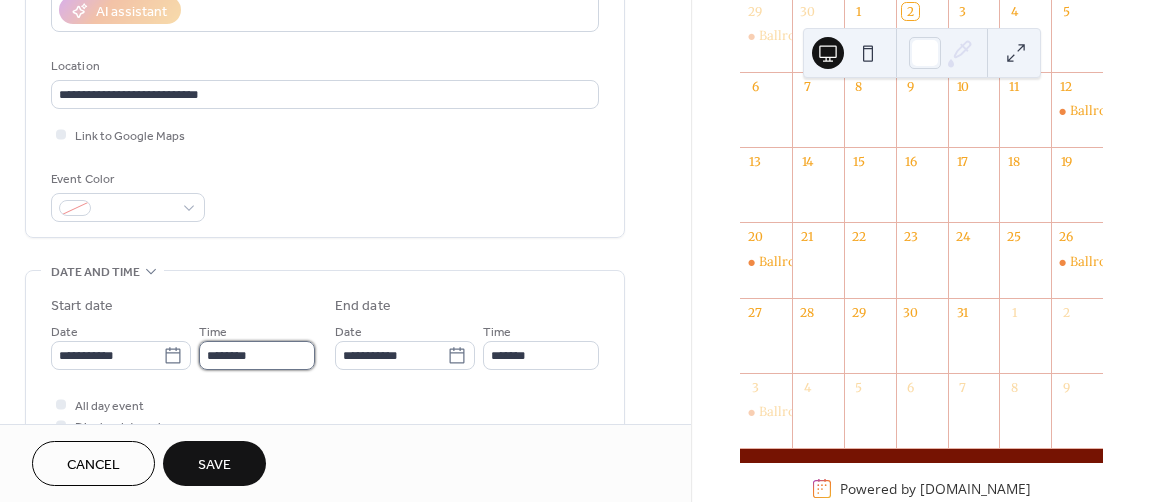 click on "********" at bounding box center (257, 355) 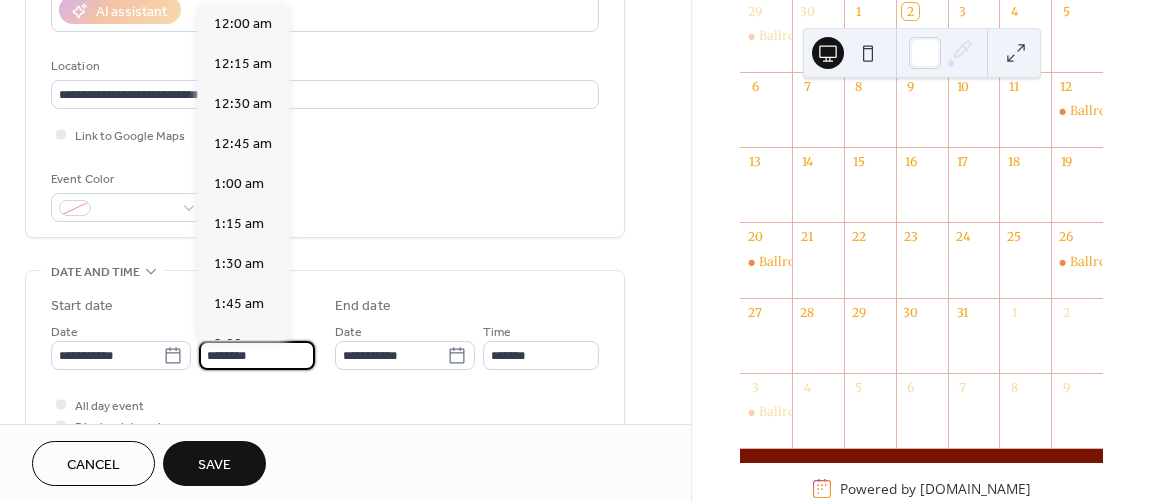 scroll, scrollTop: 1936, scrollLeft: 0, axis: vertical 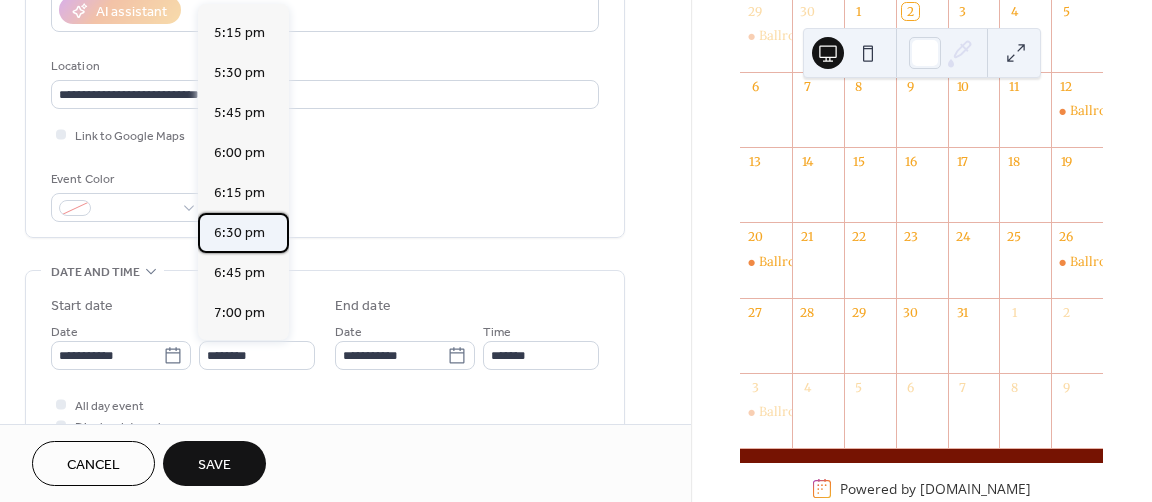 click on "6:30 pm" at bounding box center [239, 233] 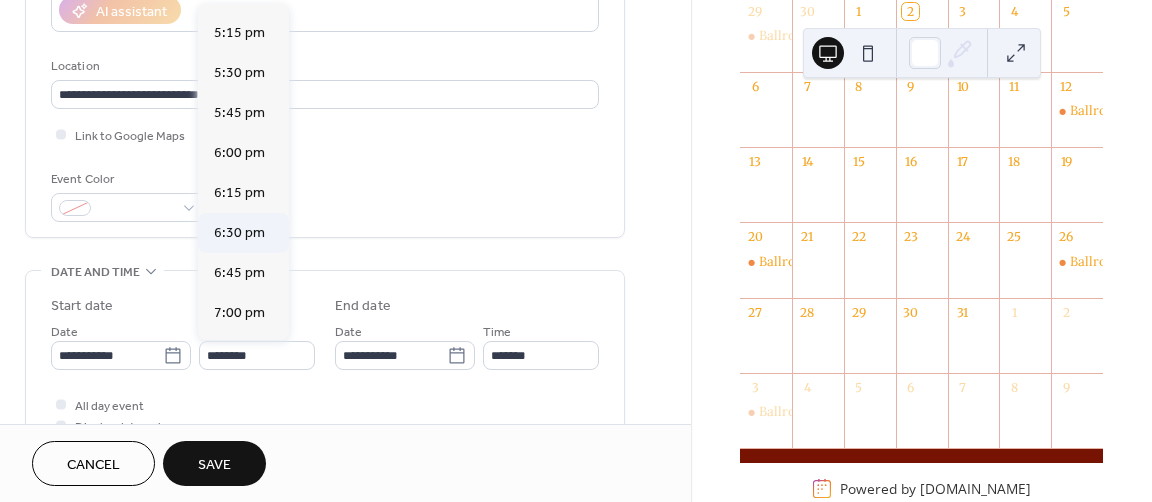 type on "*******" 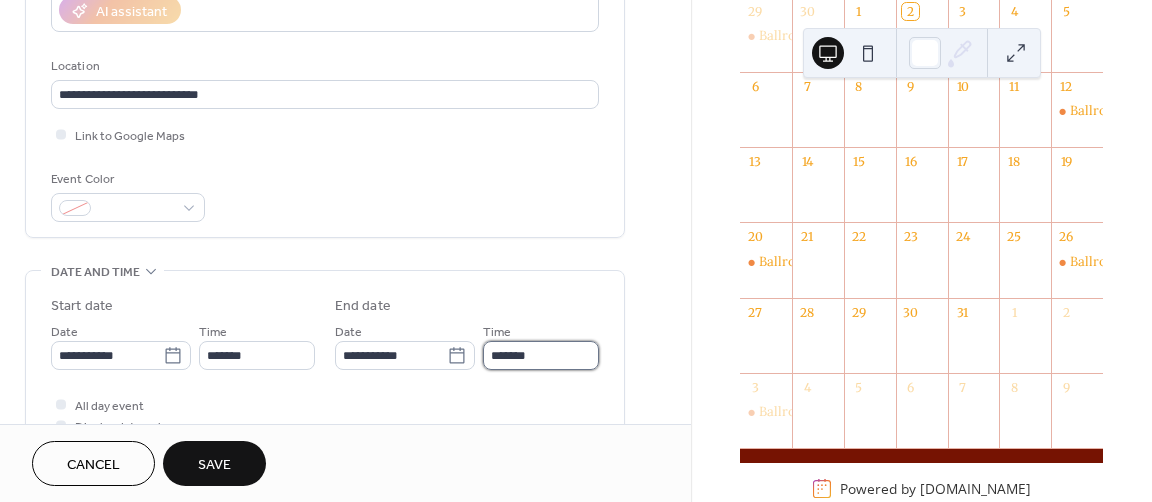 click on "*******" at bounding box center (541, 355) 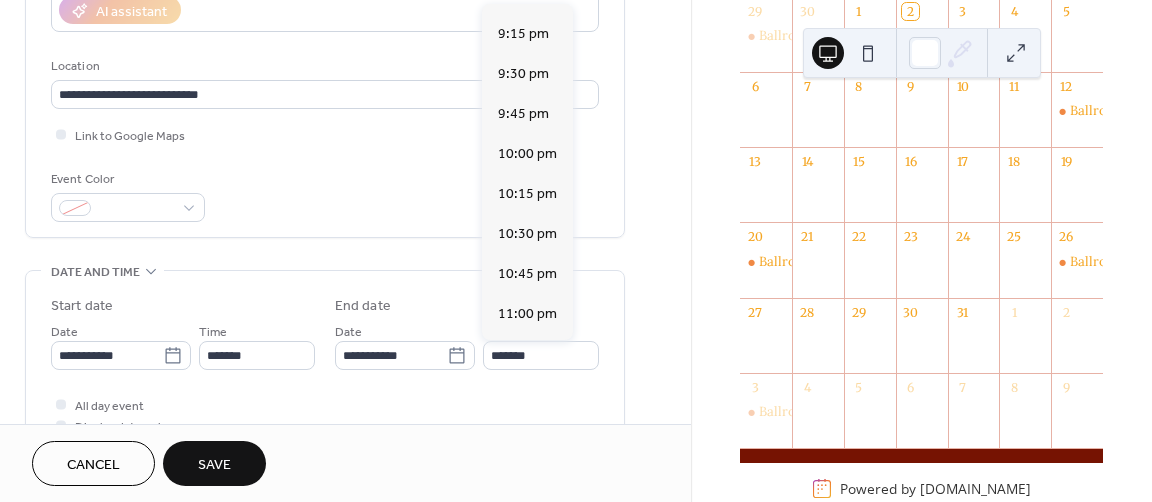 scroll, scrollTop: 394, scrollLeft: 0, axis: vertical 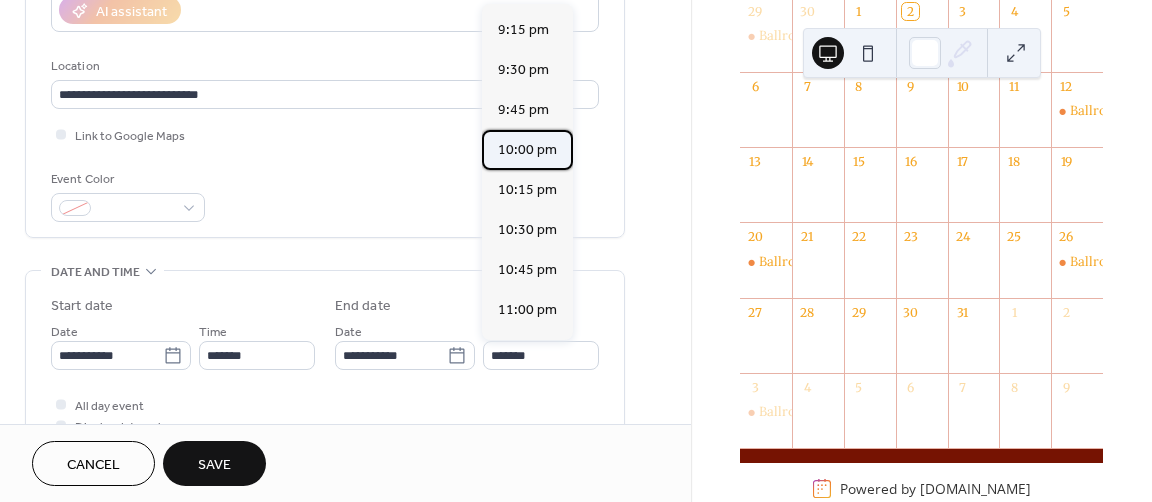 click on "10:00 pm" at bounding box center [527, 150] 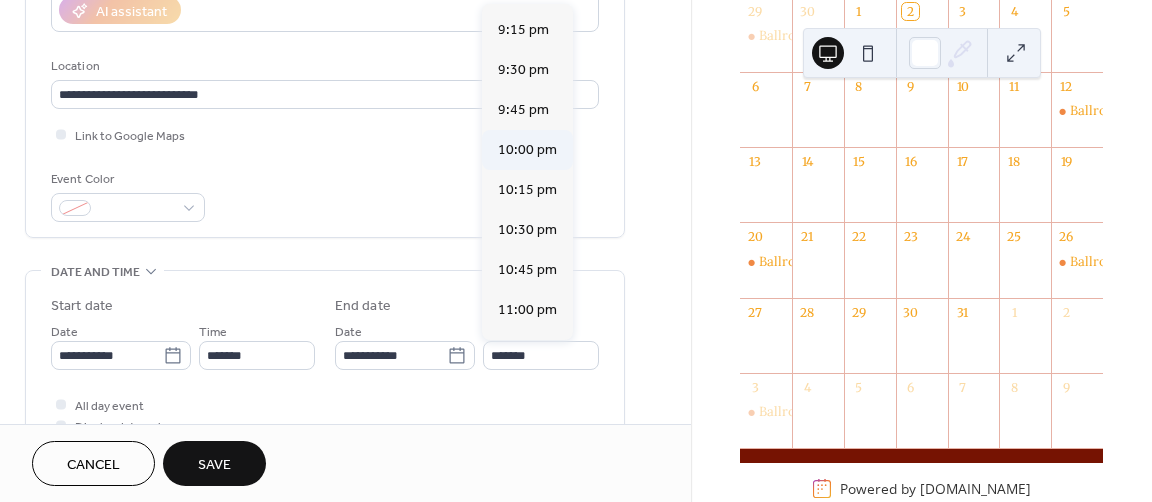 type on "********" 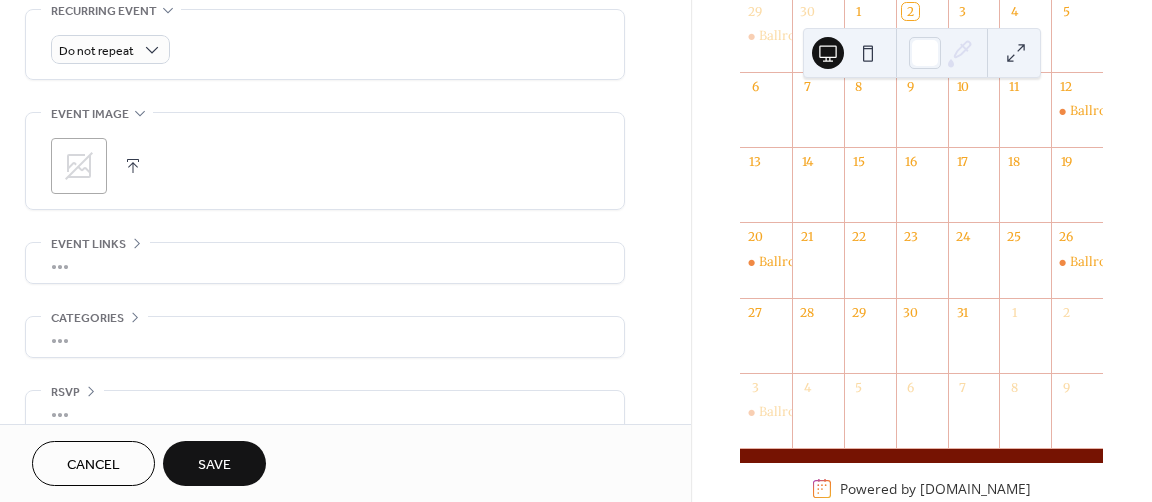 scroll, scrollTop: 898, scrollLeft: 0, axis: vertical 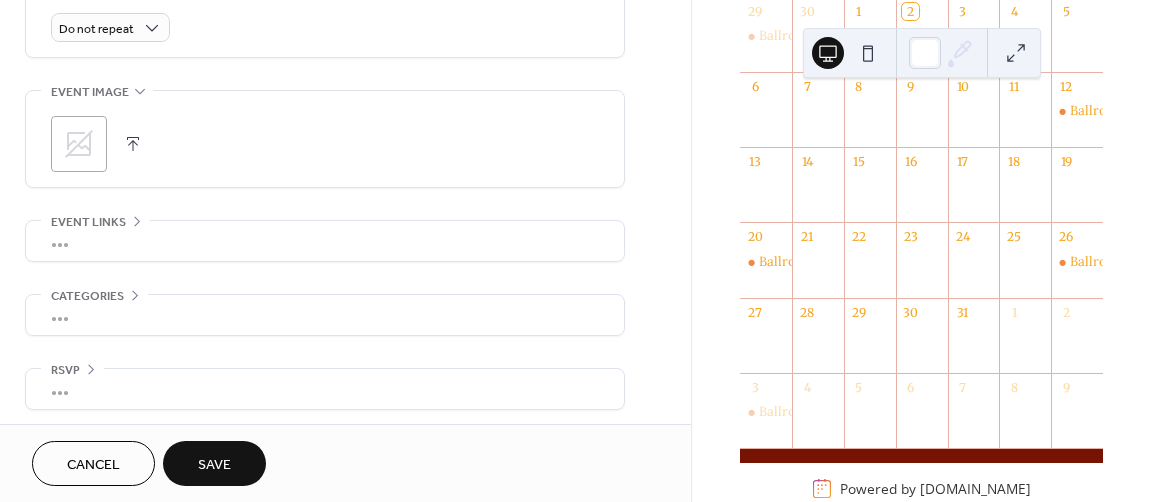 click on "Save" at bounding box center [214, 465] 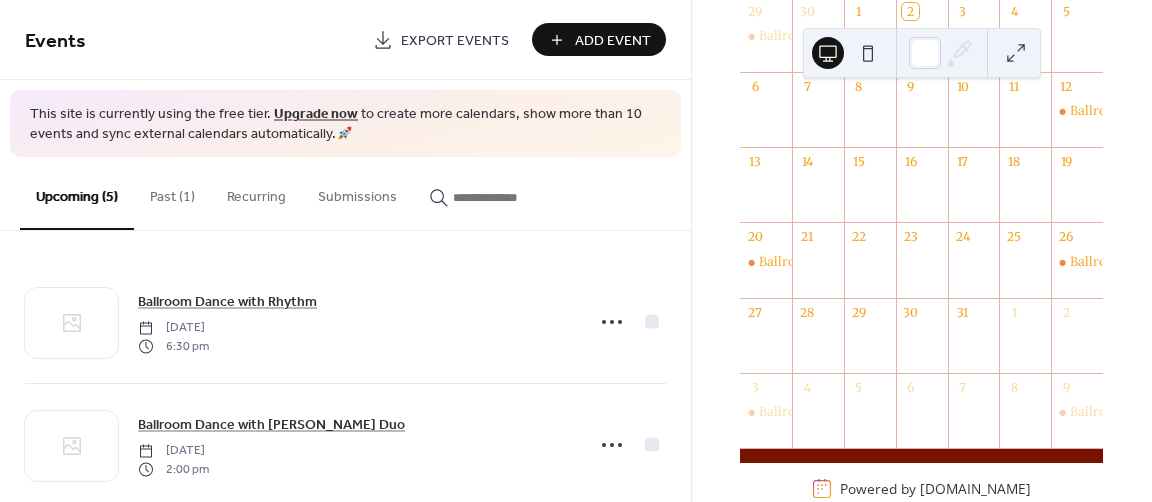 click on "Add Event" at bounding box center [613, 41] 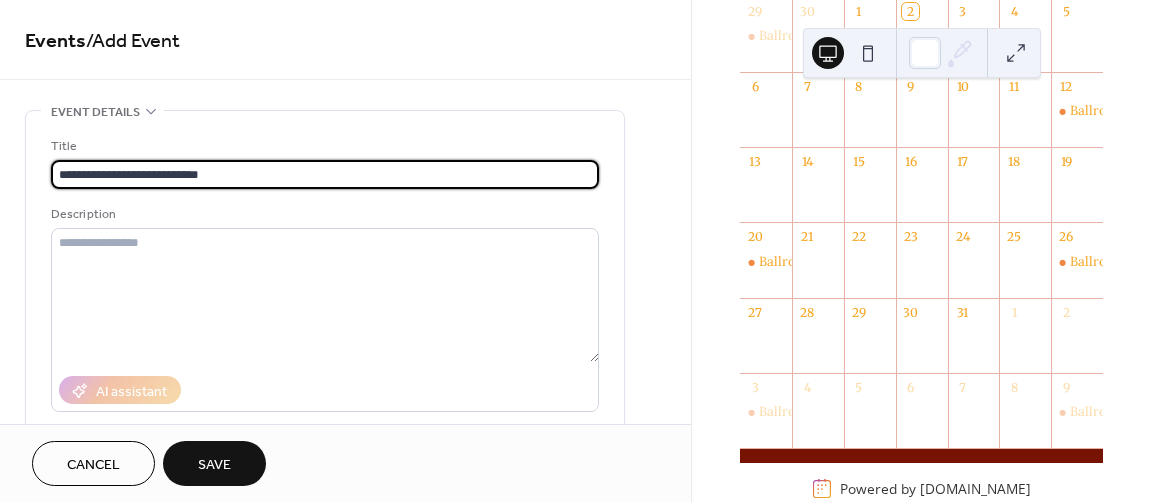 type on "**********" 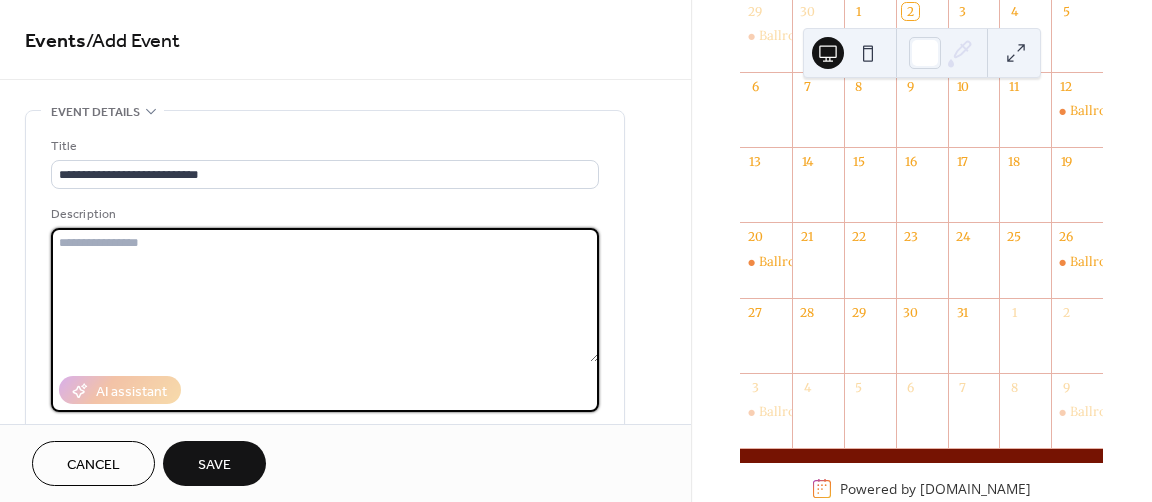 paste on "**********" 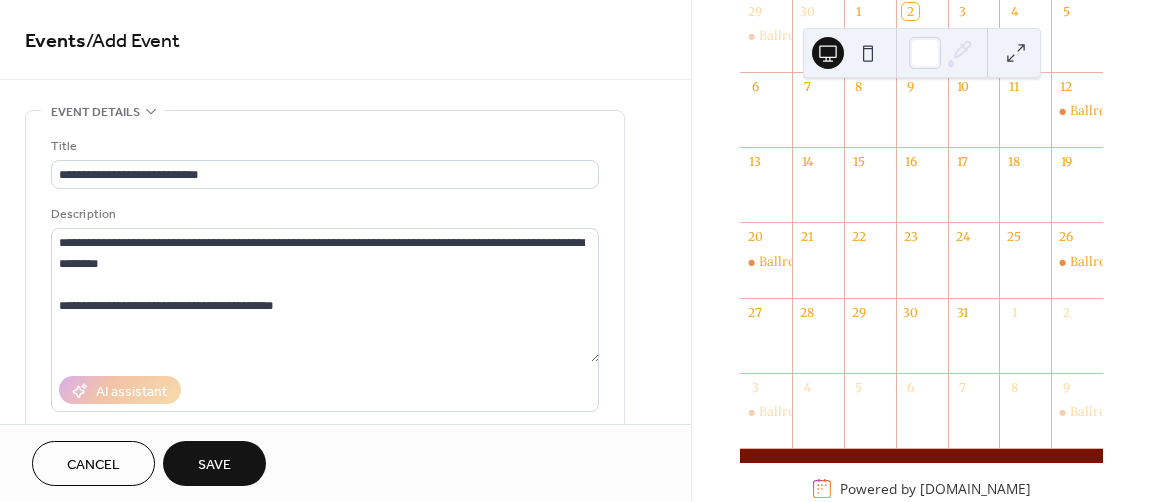 click on "Events  /  Add Event" at bounding box center [345, 41] 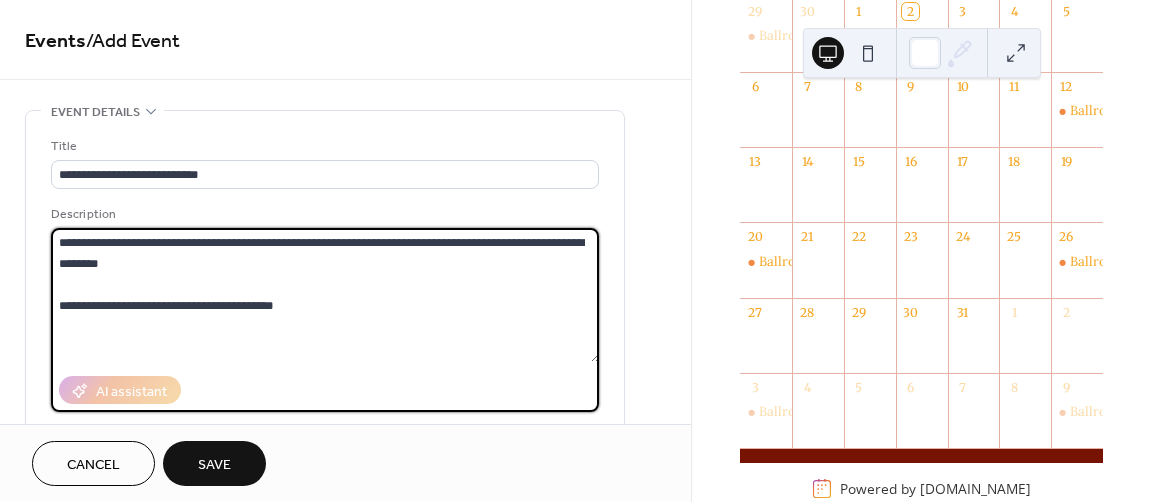 click on "**********" at bounding box center (325, 295) 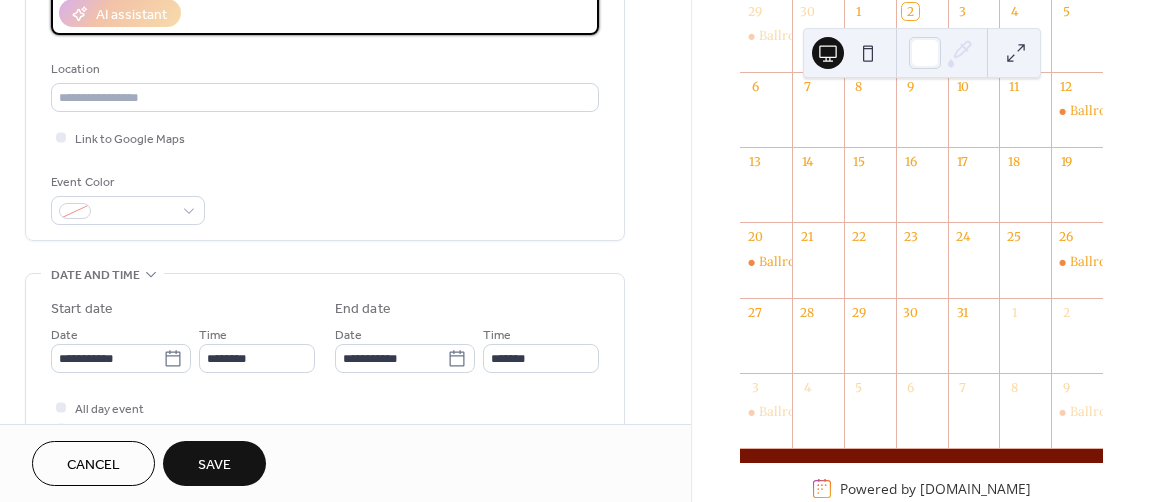 scroll, scrollTop: 382, scrollLeft: 0, axis: vertical 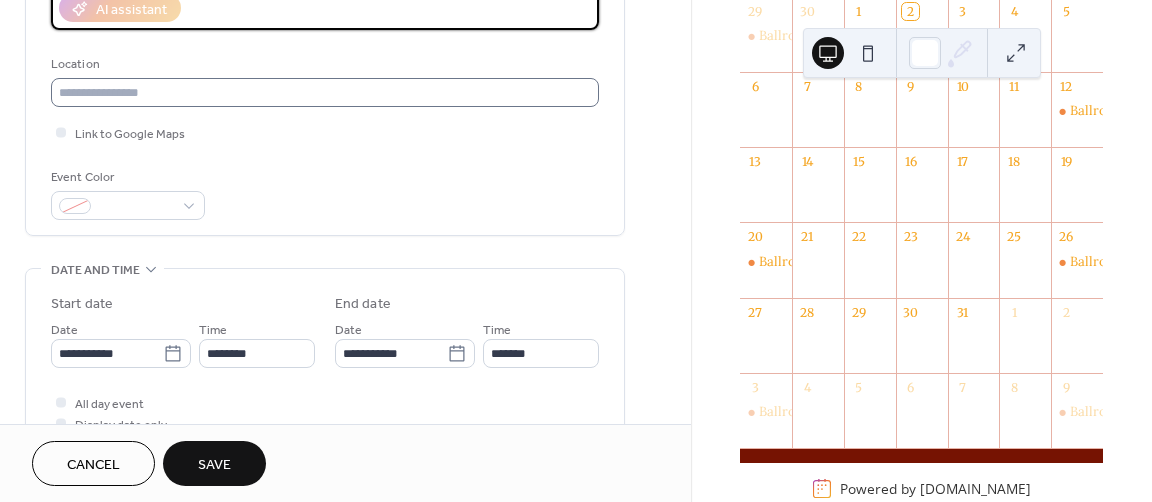 type on "**********" 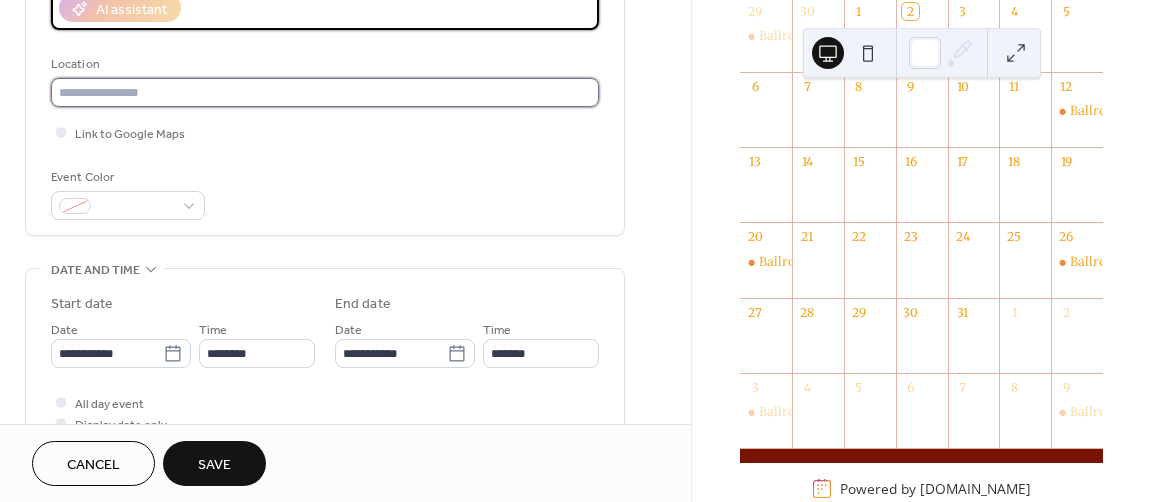 click at bounding box center [325, 92] 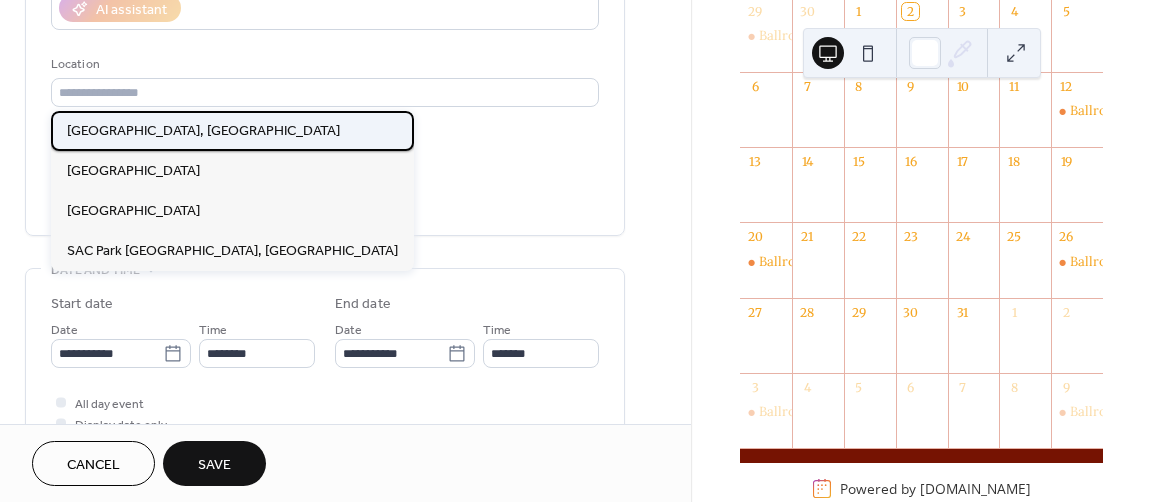 click on "Hibernian Cultural Centre Worcester, Ma" at bounding box center (203, 130) 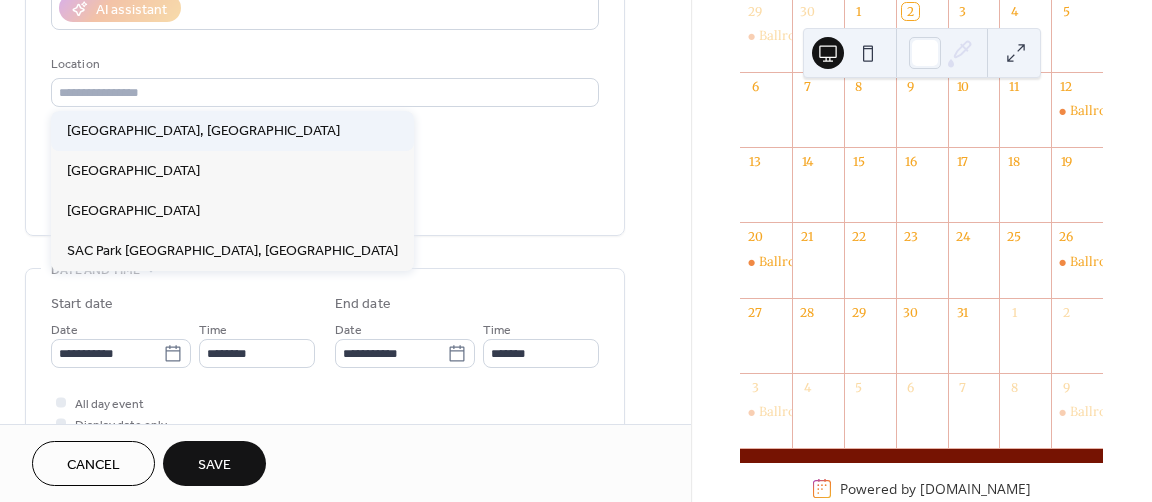 type on "**********" 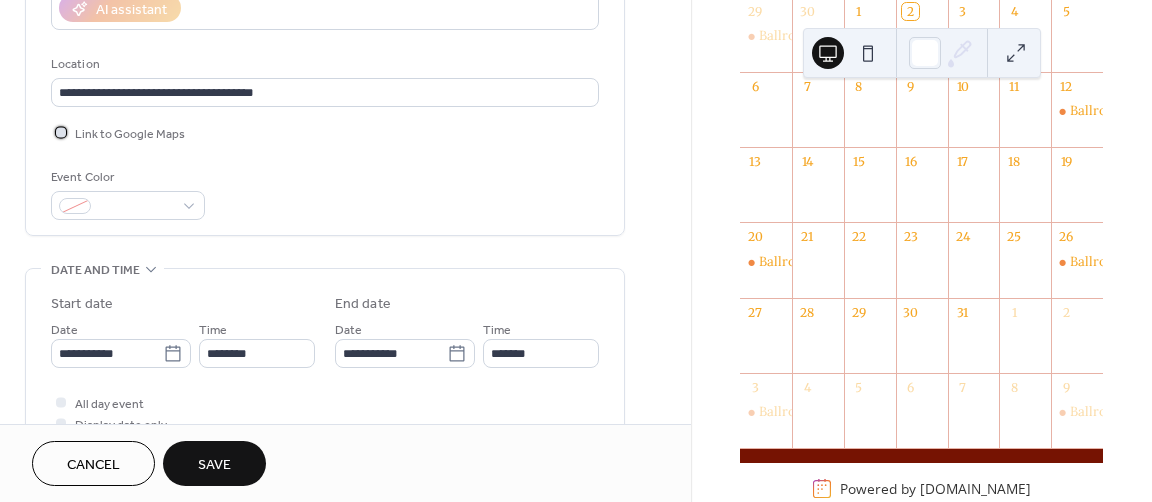 click at bounding box center (61, 132) 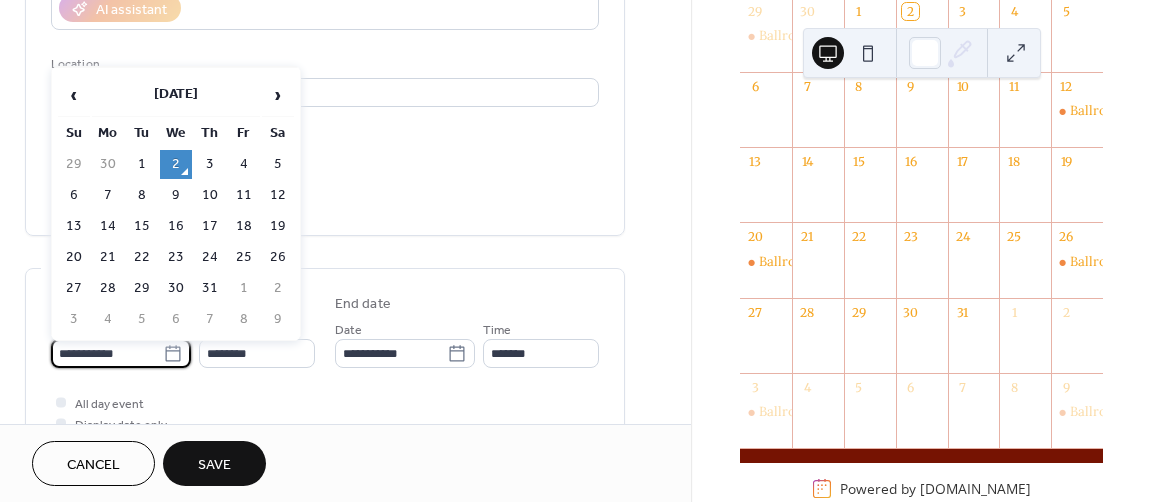 click on "**********" at bounding box center (107, 353) 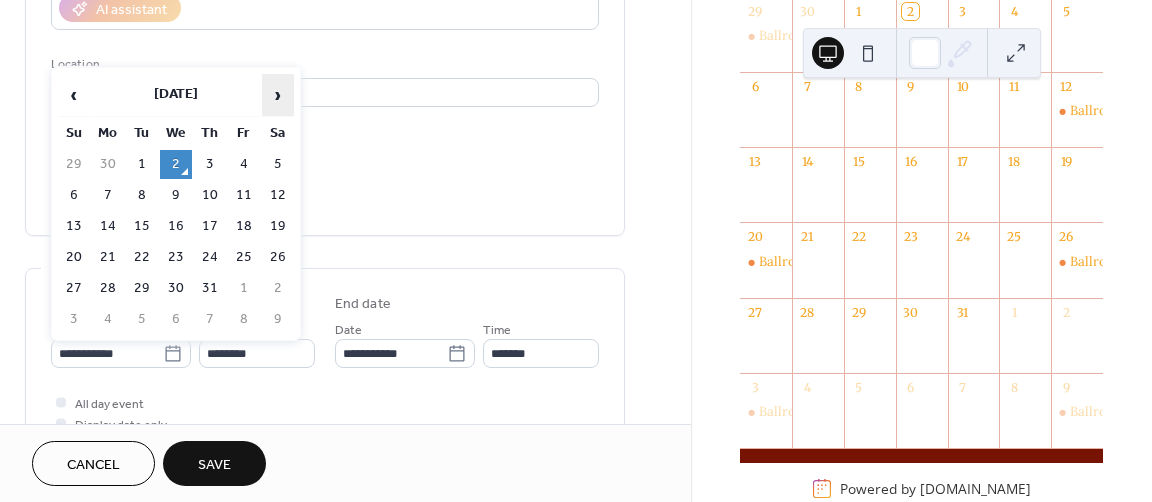 click on "›" at bounding box center [278, 95] 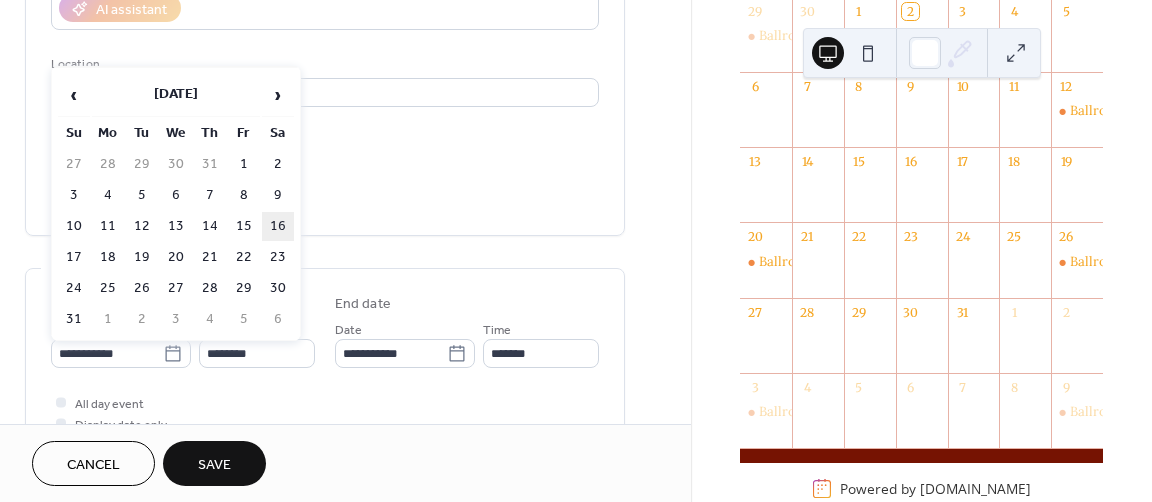click on "16" at bounding box center [278, 226] 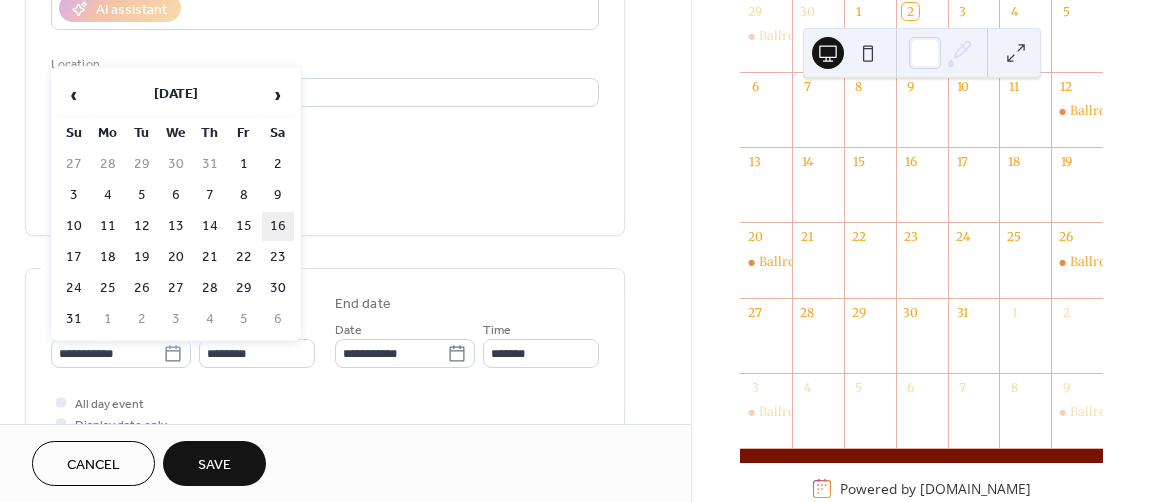 type on "**********" 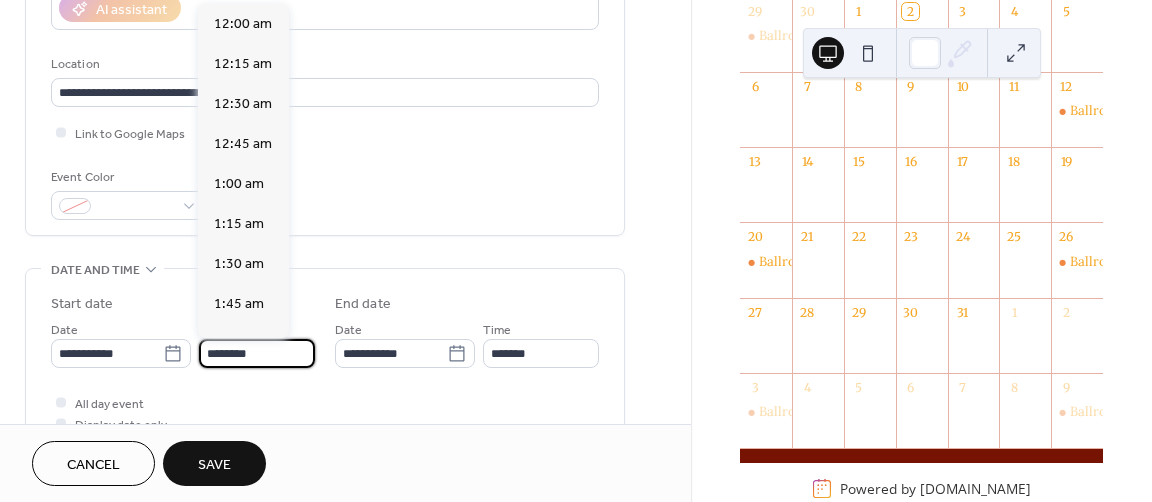 click on "********" at bounding box center (257, 353) 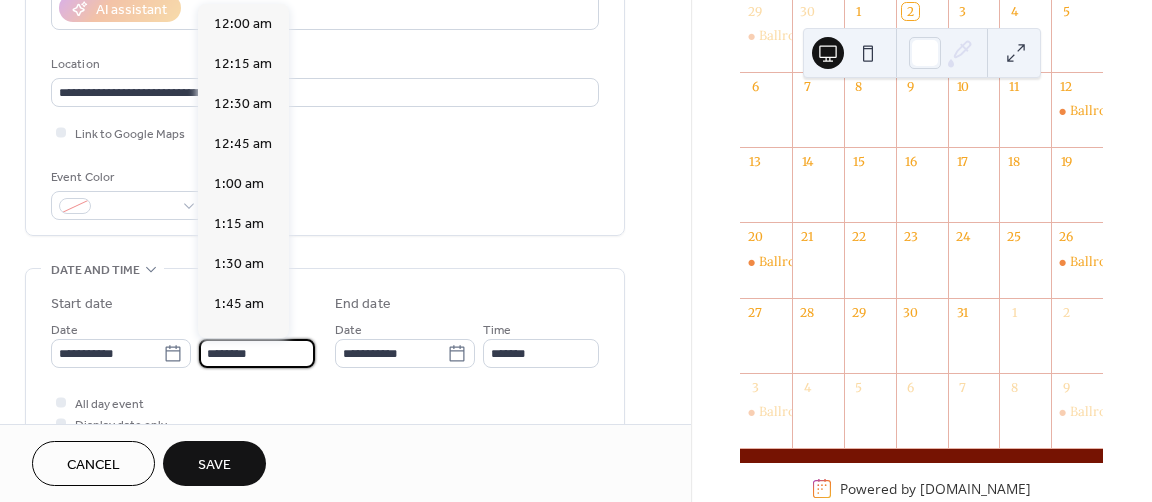 scroll, scrollTop: 1936, scrollLeft: 0, axis: vertical 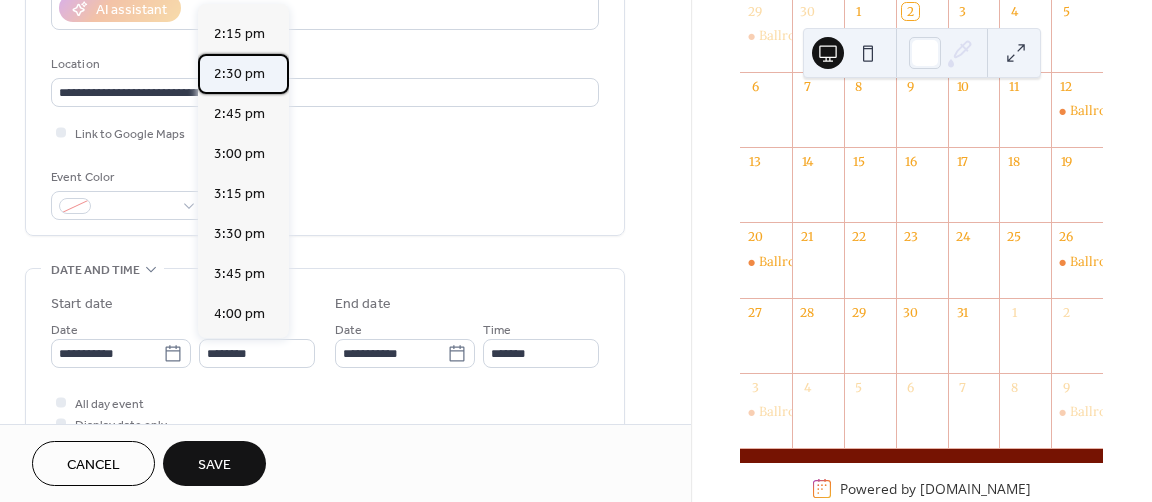 click on "2:30 pm" at bounding box center (239, 74) 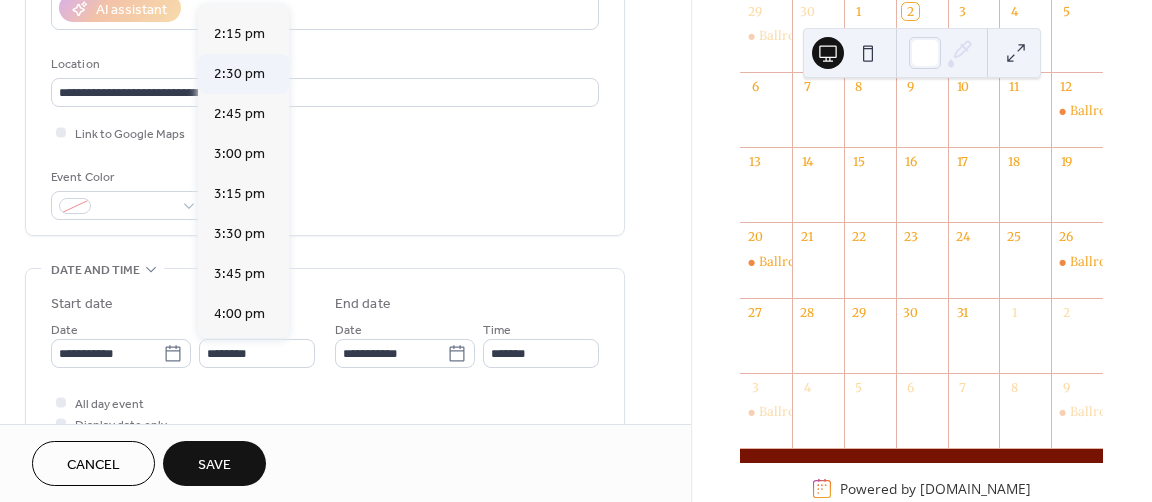 type on "*******" 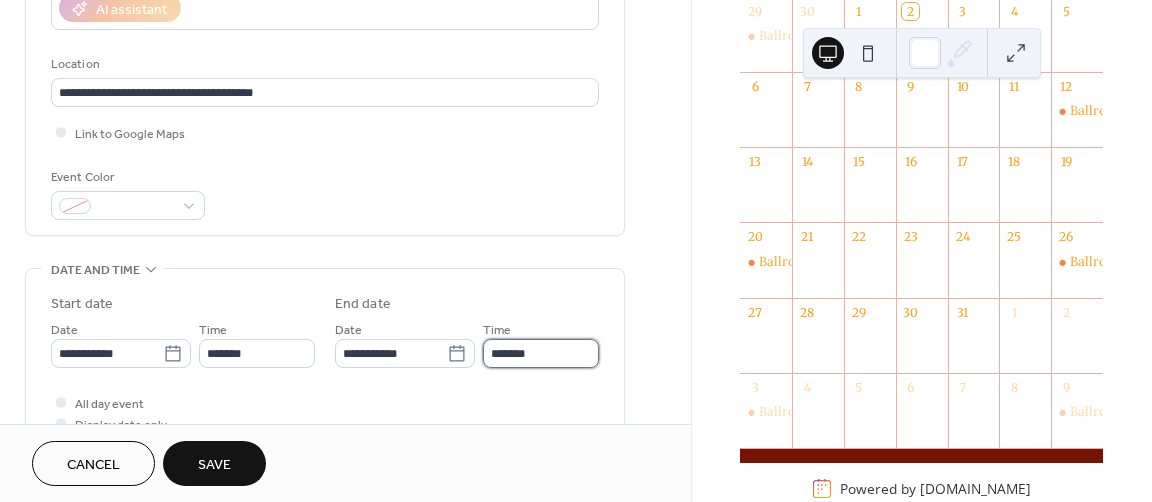 click on "*******" at bounding box center (541, 353) 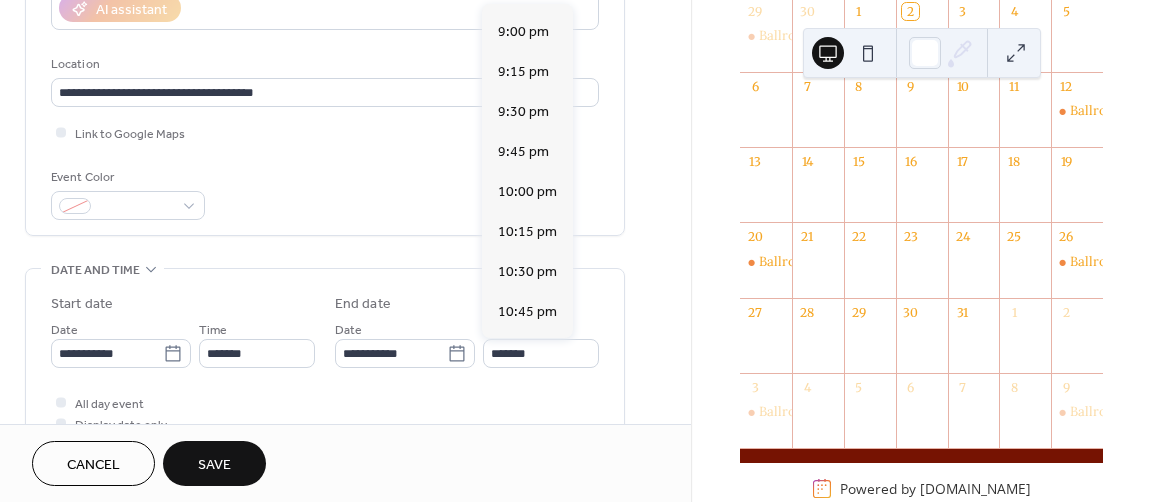 scroll, scrollTop: 998, scrollLeft: 0, axis: vertical 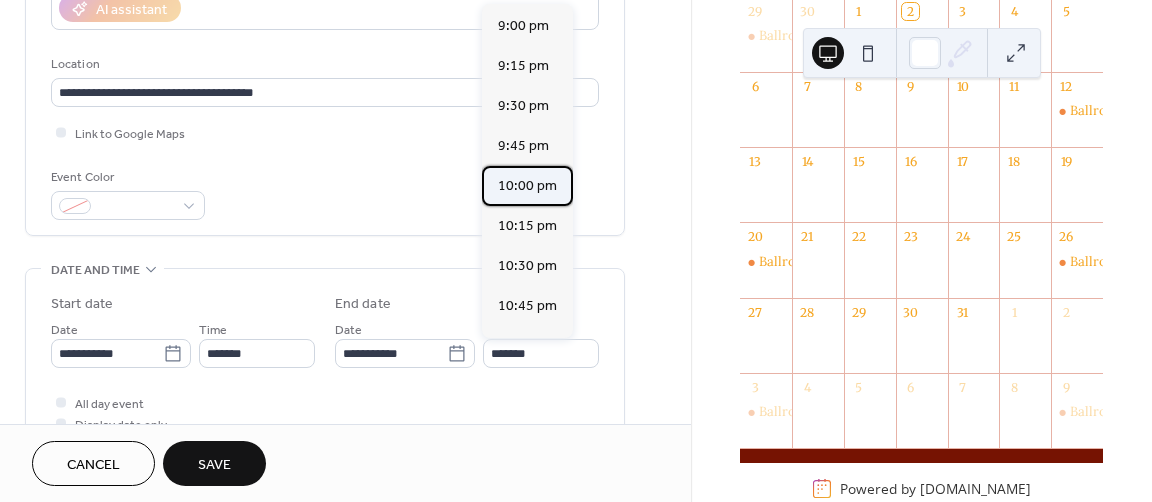 click on "10:00 pm" at bounding box center [527, 186] 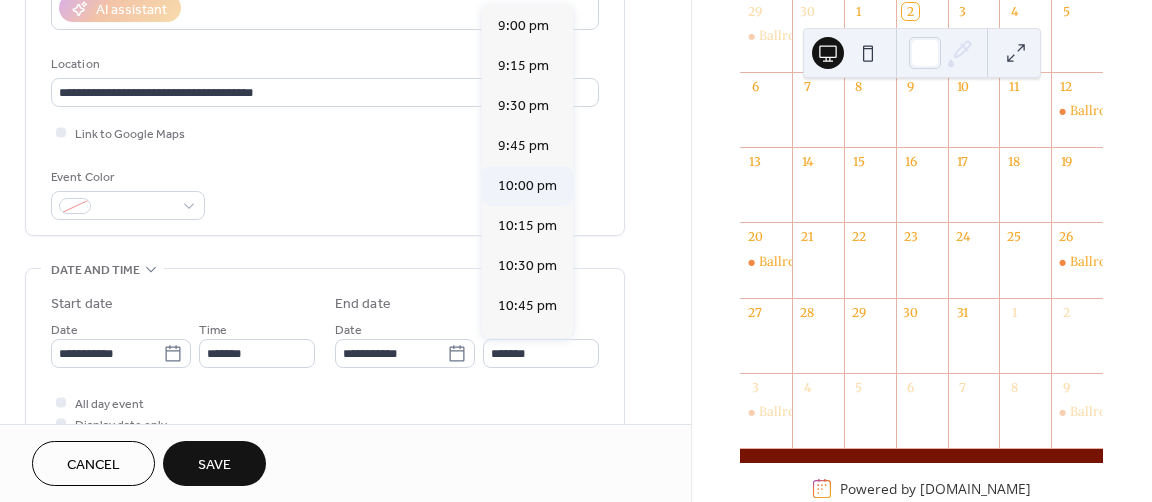 type on "********" 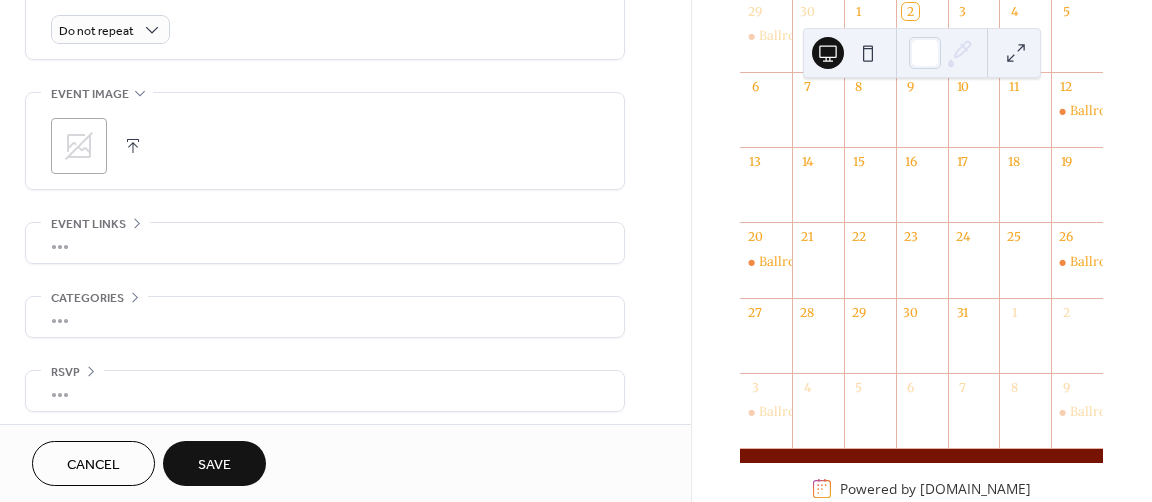 scroll, scrollTop: 898, scrollLeft: 0, axis: vertical 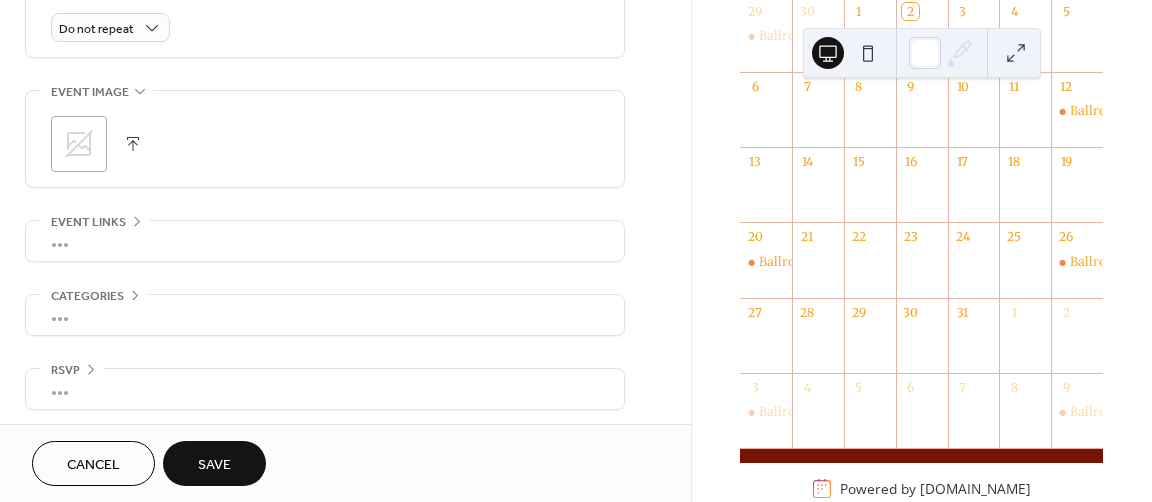 click on "Save" at bounding box center [214, 465] 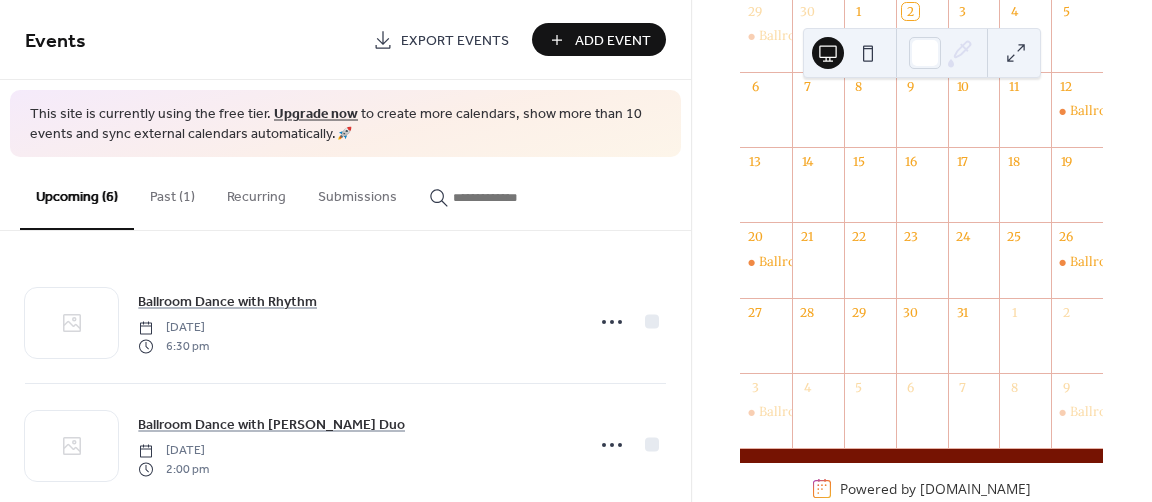 click on "Add Event" at bounding box center [613, 41] 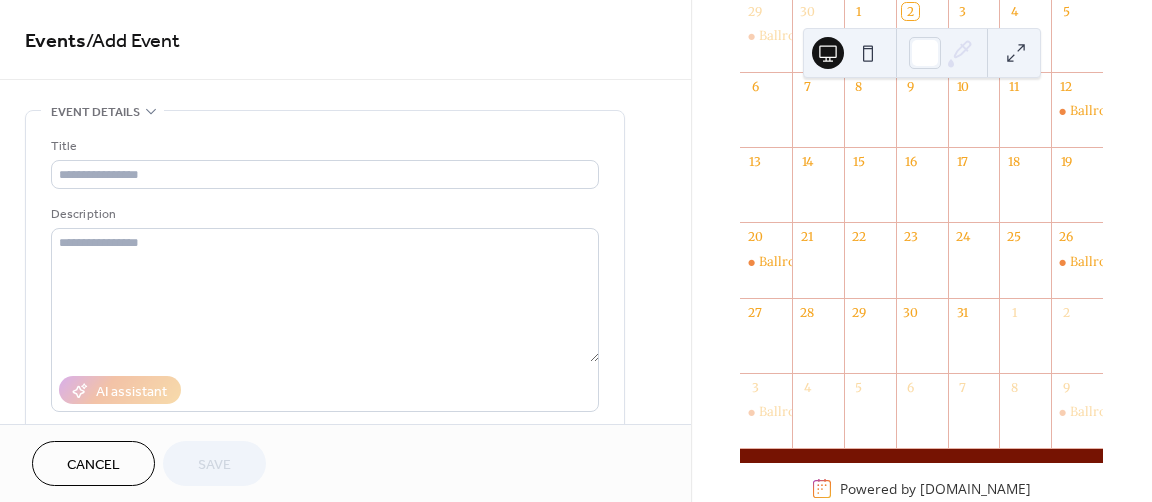 click on "Title Description AI assistant Location Link to Google Maps Event Color" at bounding box center (325, 364) 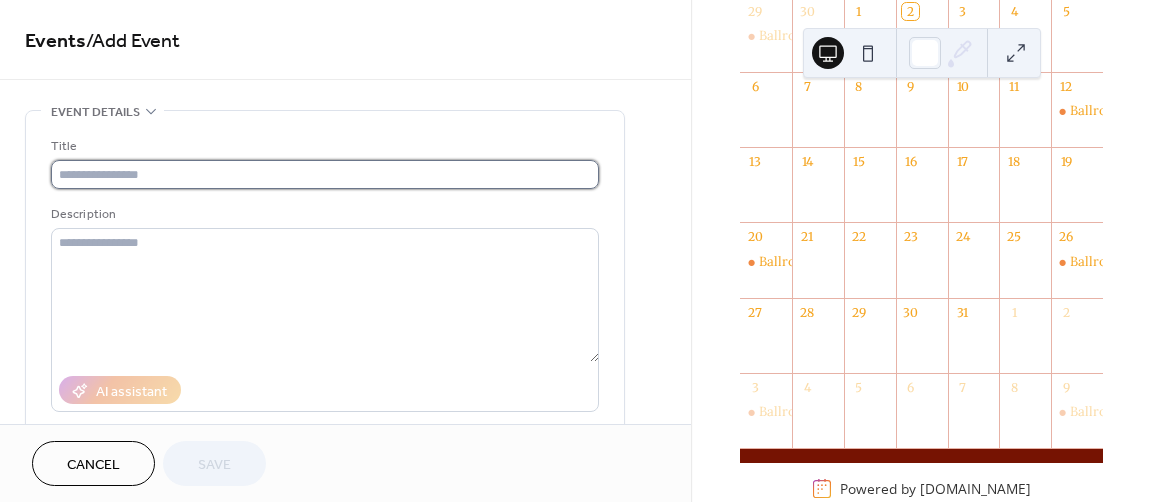 click at bounding box center (325, 174) 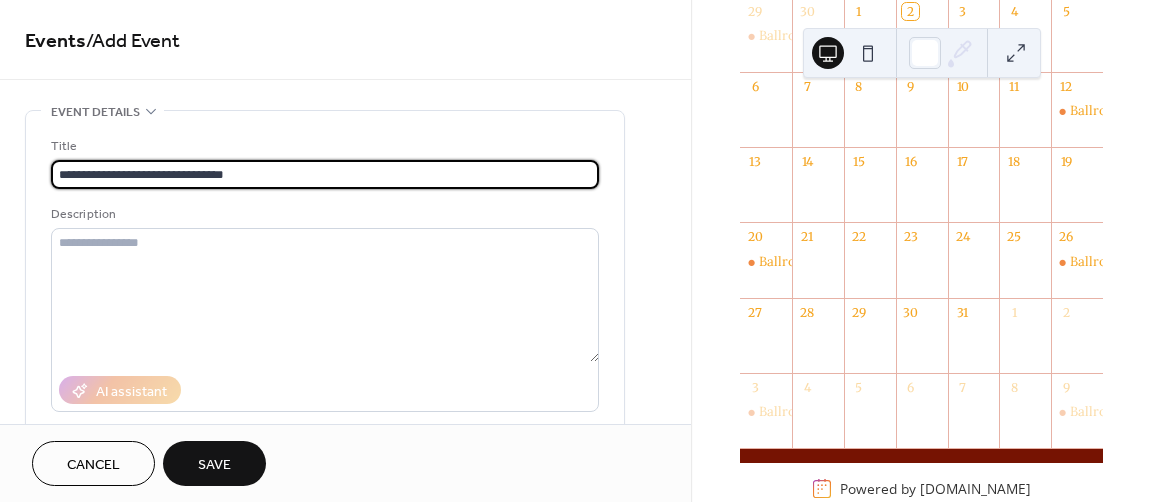 type on "**********" 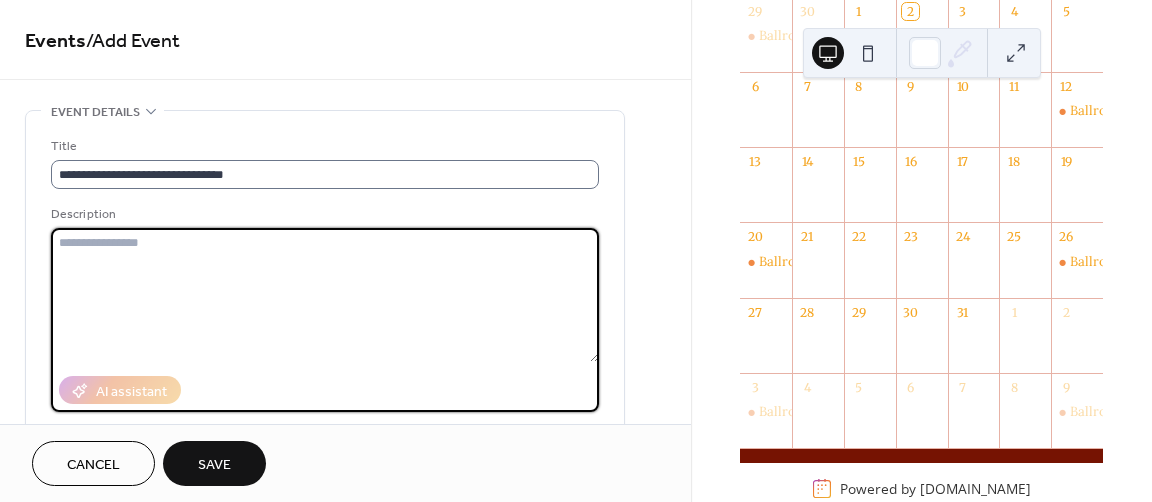 paste on "**********" 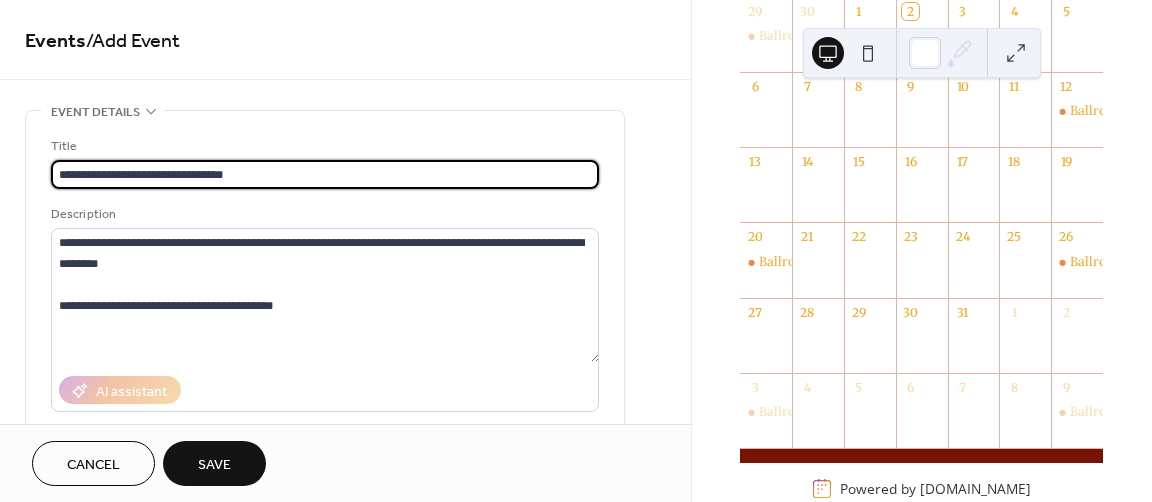 click on "**********" at bounding box center (325, 174) 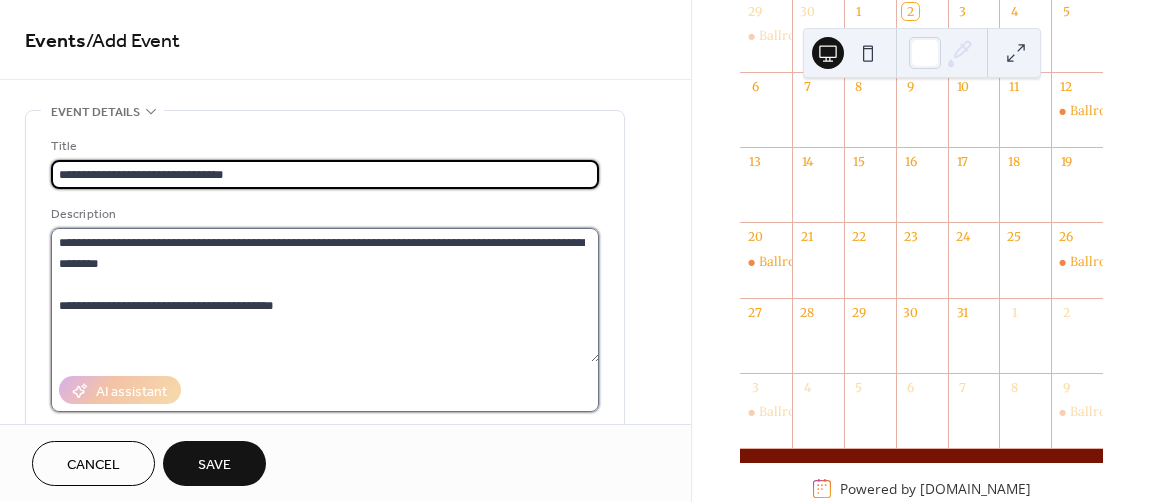 click on "**********" at bounding box center (325, 295) 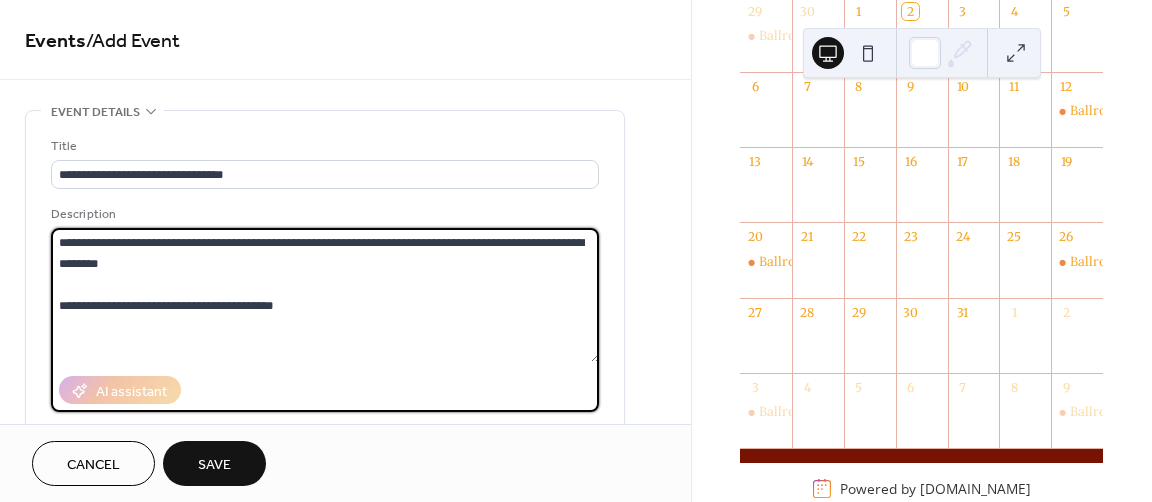 click on "**********" at bounding box center (325, 295) 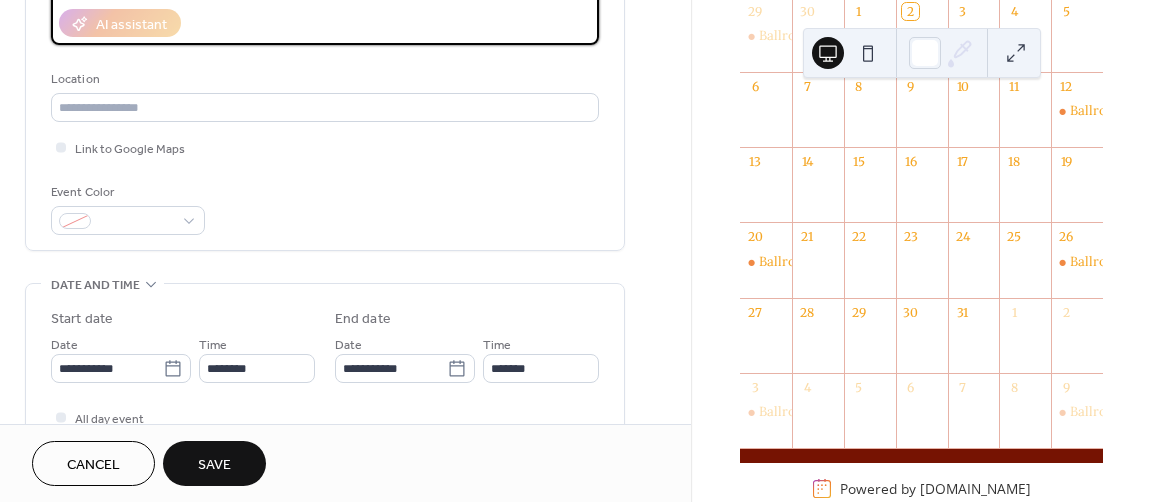 scroll, scrollTop: 371, scrollLeft: 0, axis: vertical 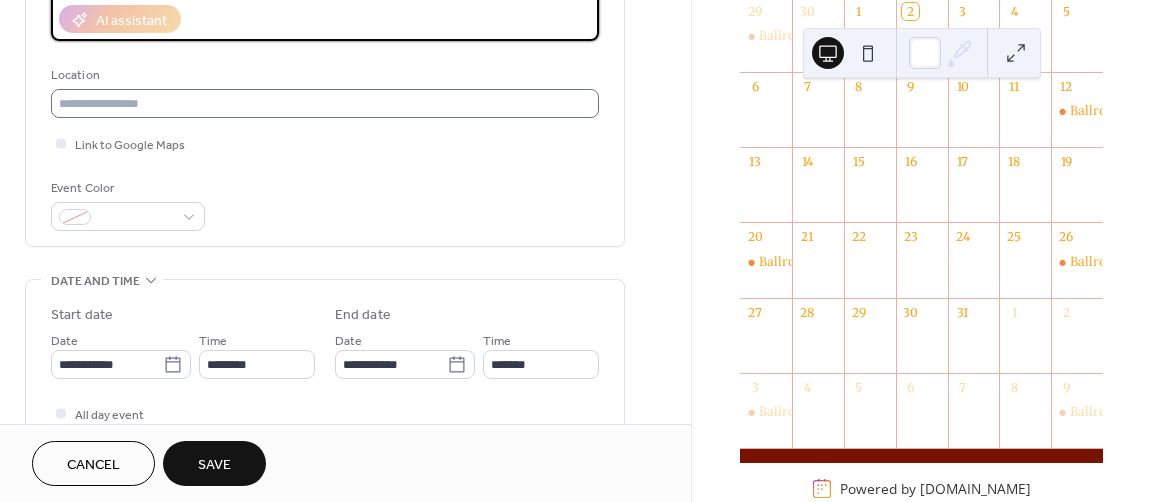 type on "**********" 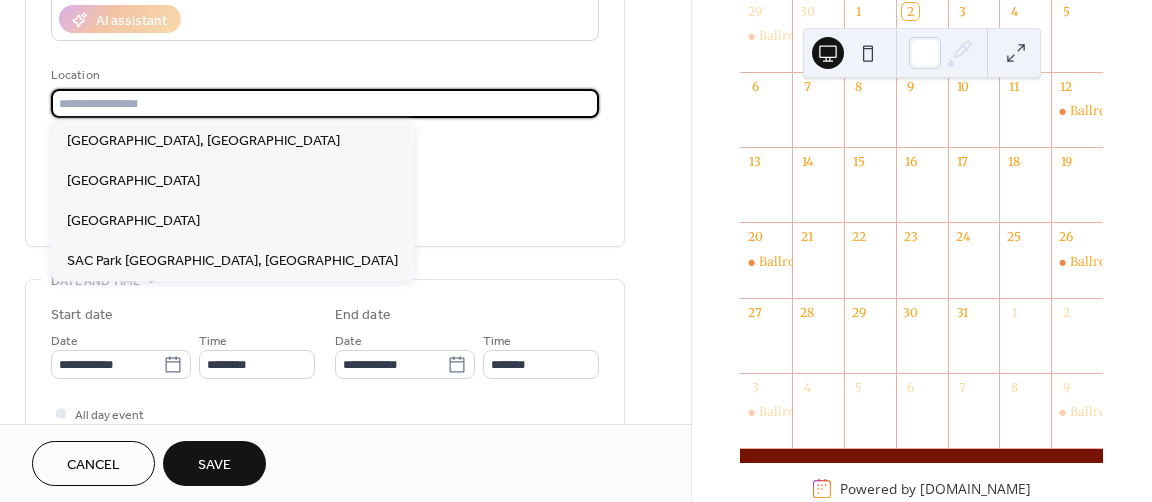 click at bounding box center [325, 103] 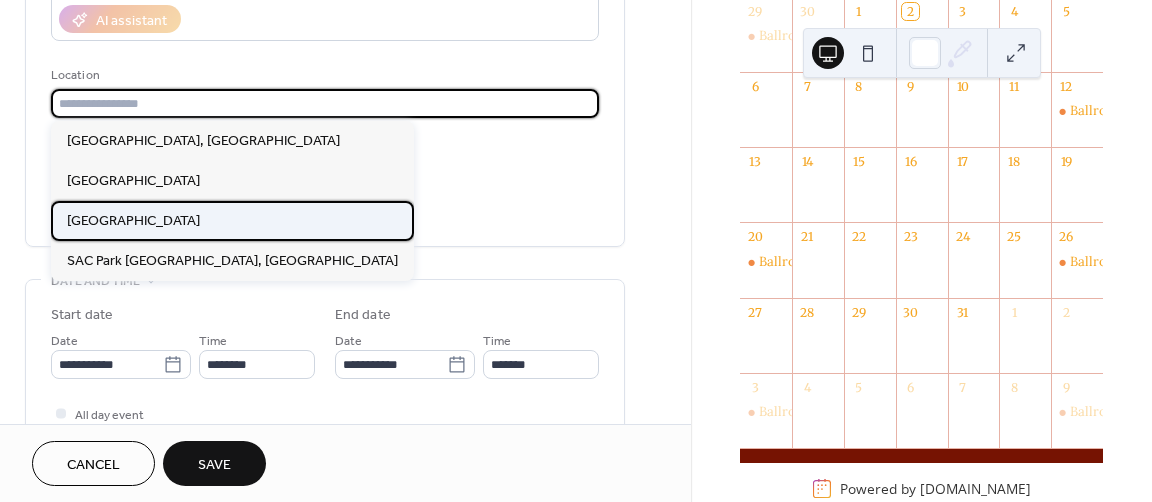 click on "Maironis Park Grand Ballroom" at bounding box center (133, 221) 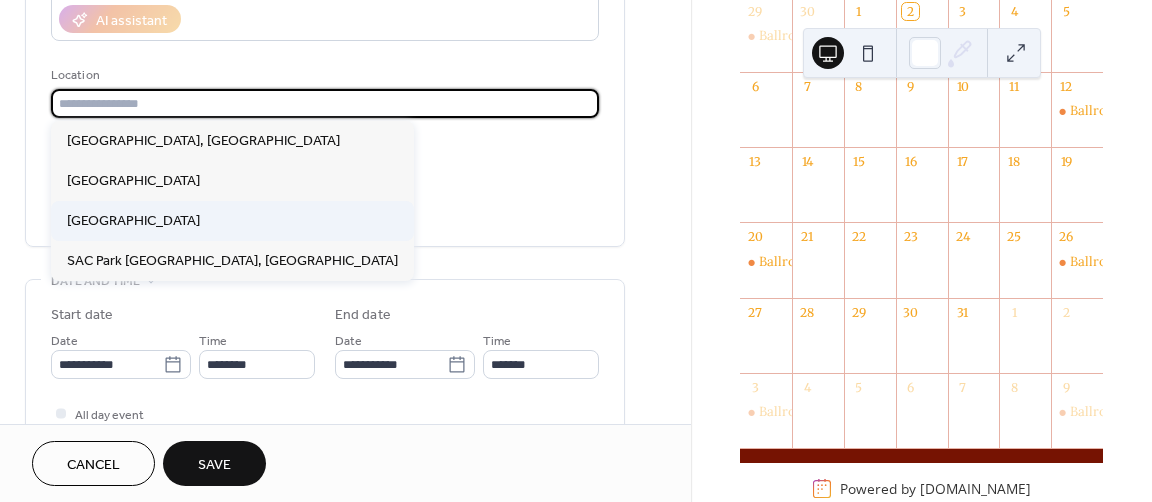 type on "**********" 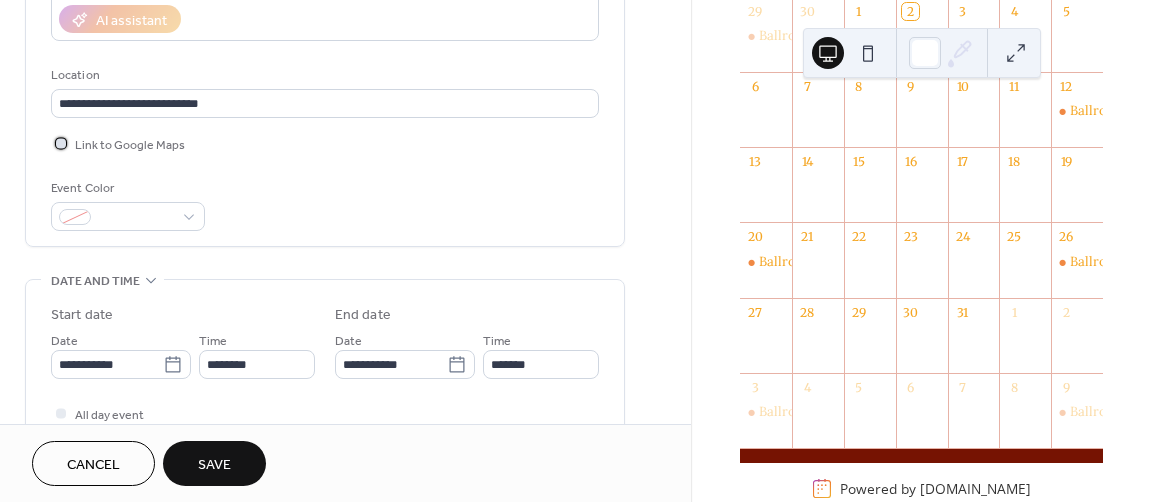 click at bounding box center [61, 143] 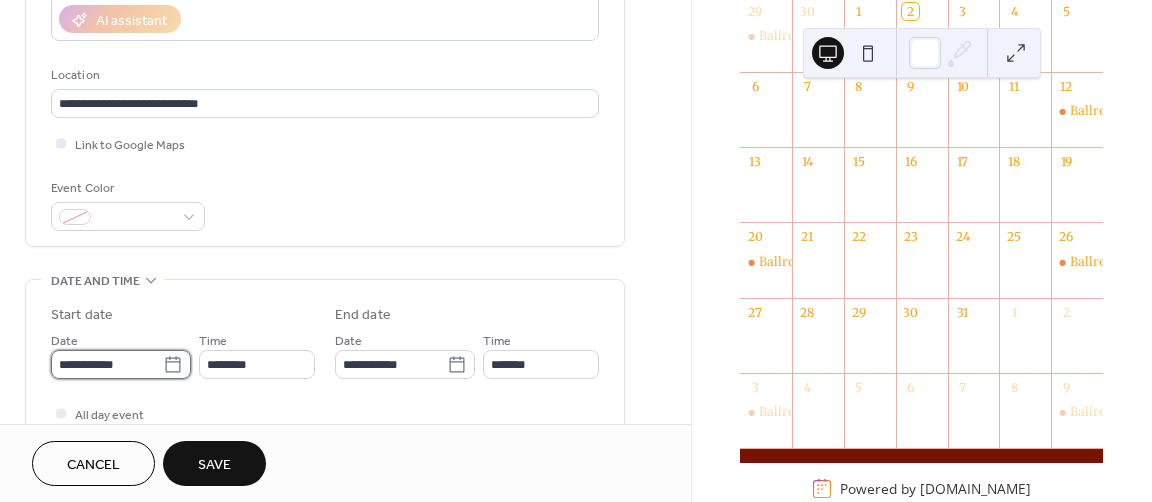 click on "**********" at bounding box center (107, 364) 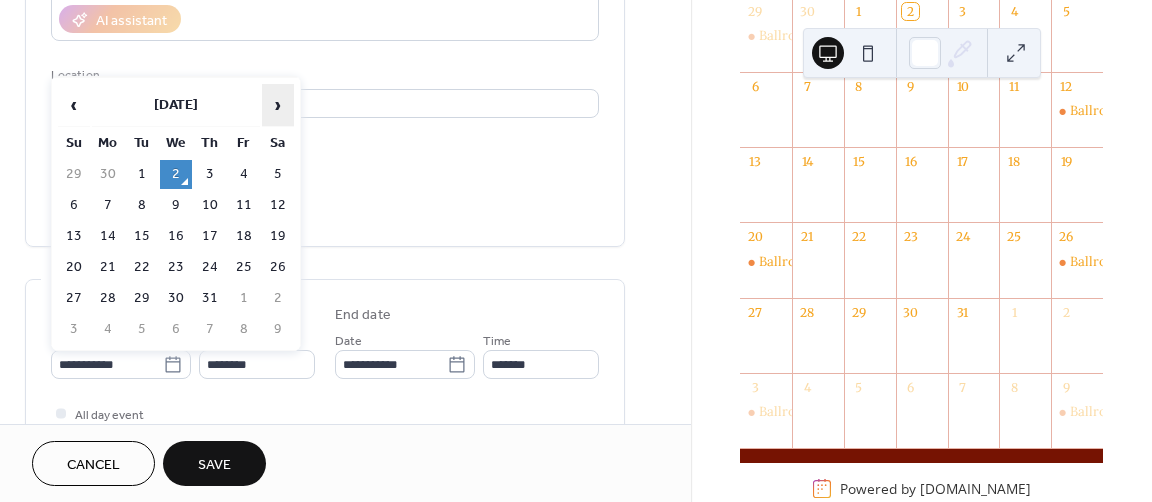 click on "›" at bounding box center [278, 105] 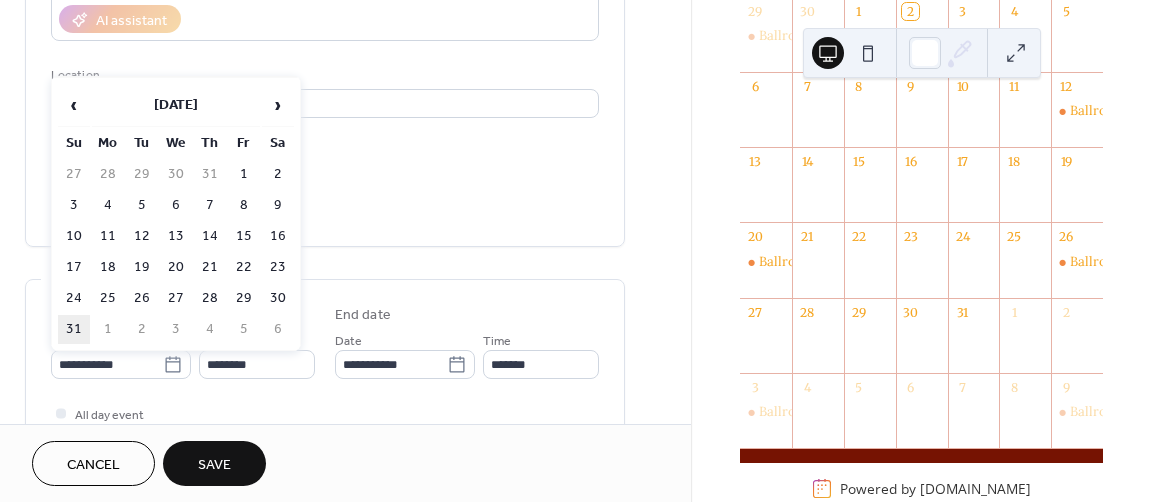 click on "31" at bounding box center (74, 329) 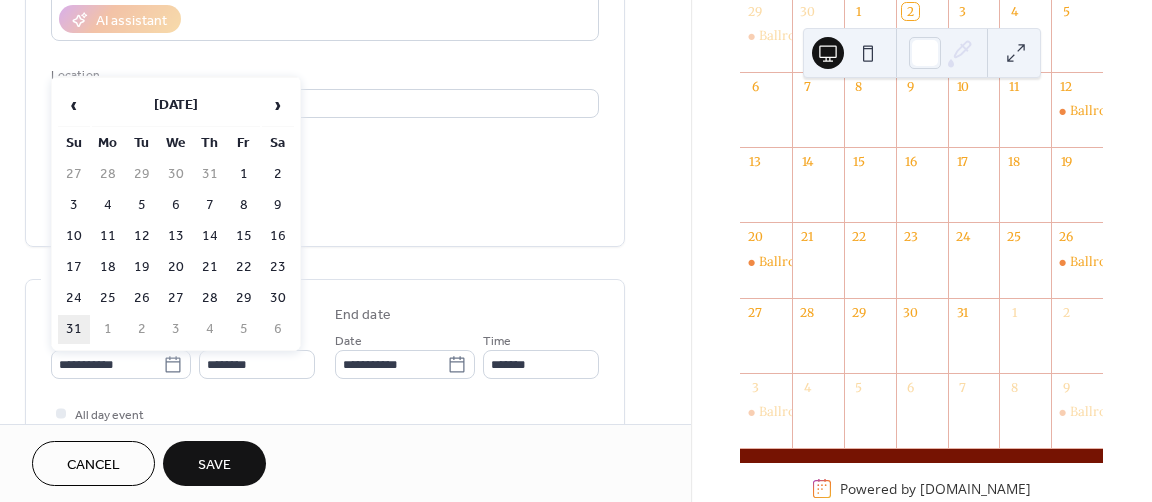 type on "**********" 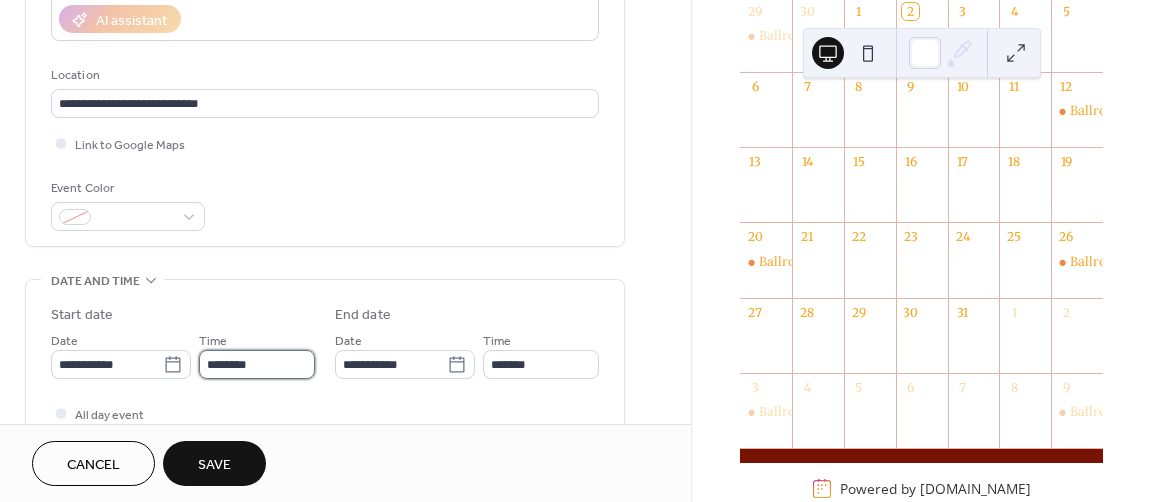 click on "********" at bounding box center [257, 364] 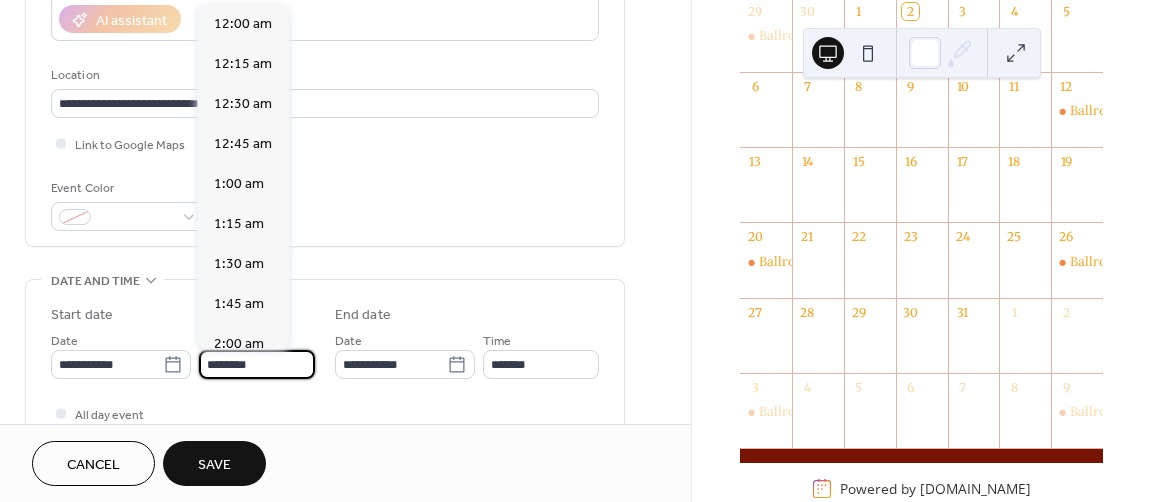 scroll, scrollTop: 1936, scrollLeft: 0, axis: vertical 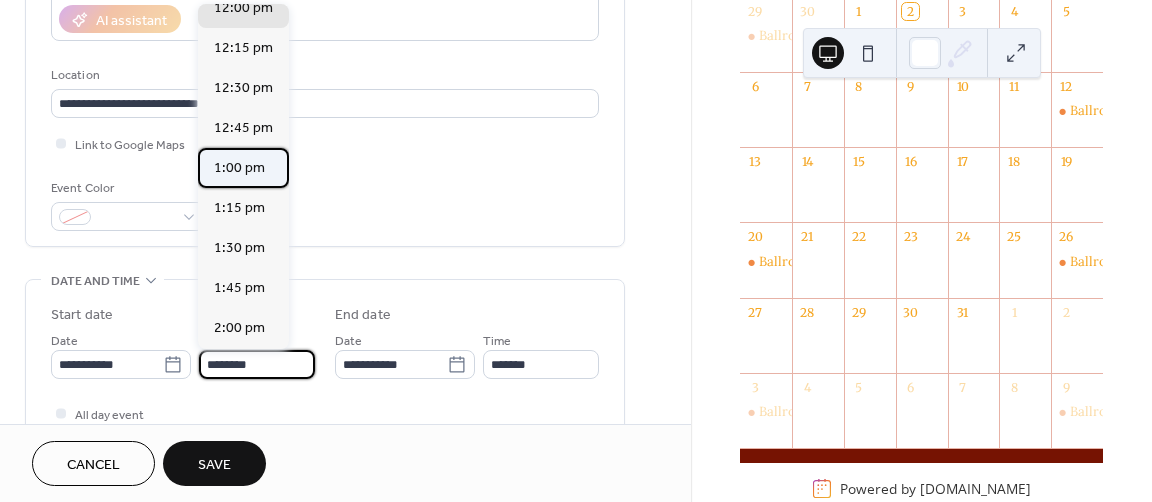 click on "1:00 pm" at bounding box center [243, 168] 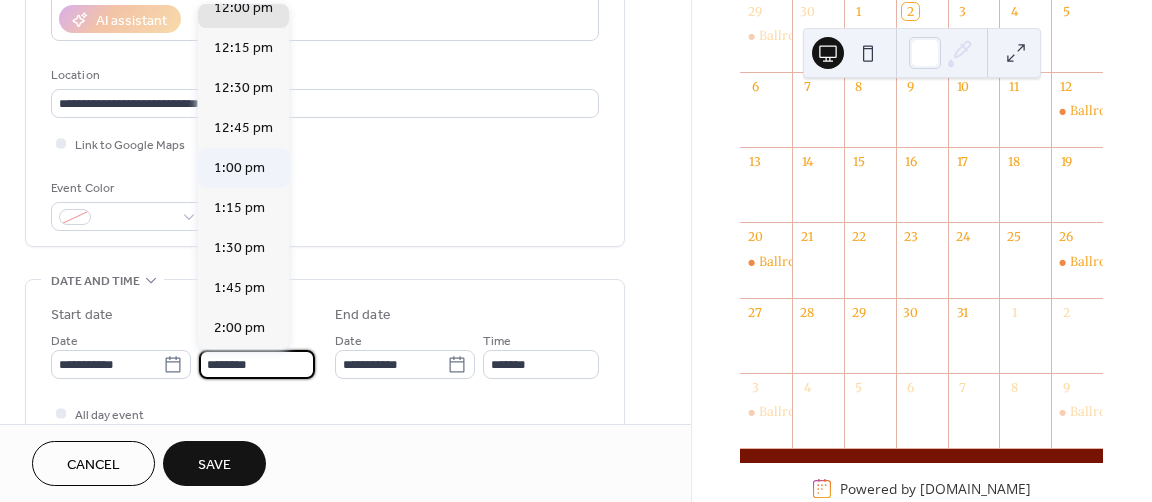 type on "*******" 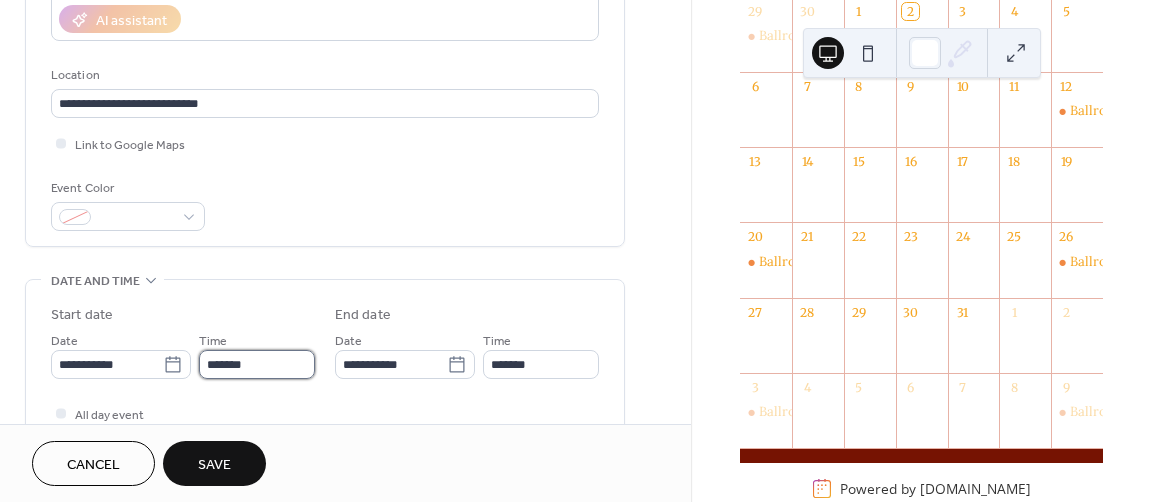 click on "*******" at bounding box center (257, 364) 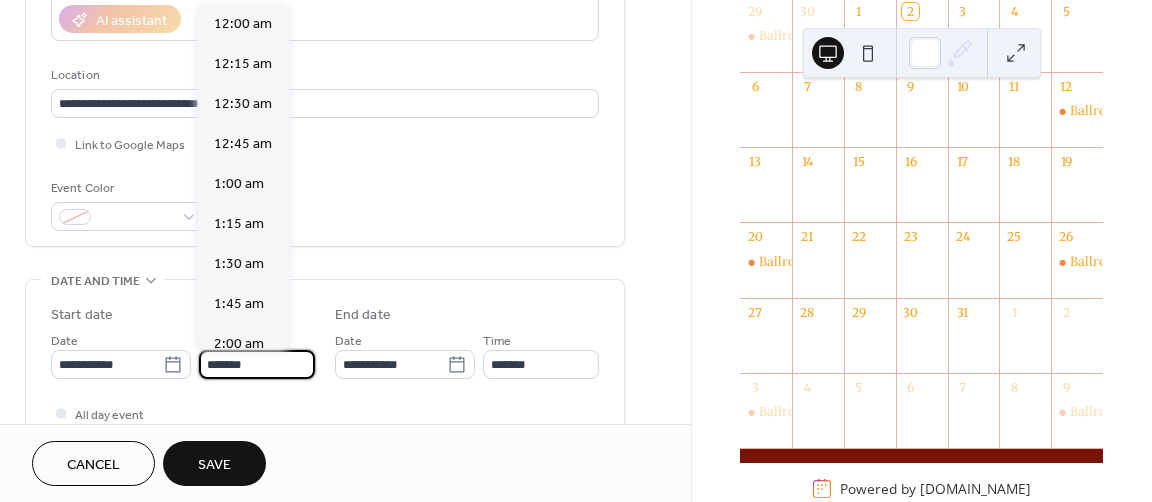 scroll, scrollTop: 2097, scrollLeft: 0, axis: vertical 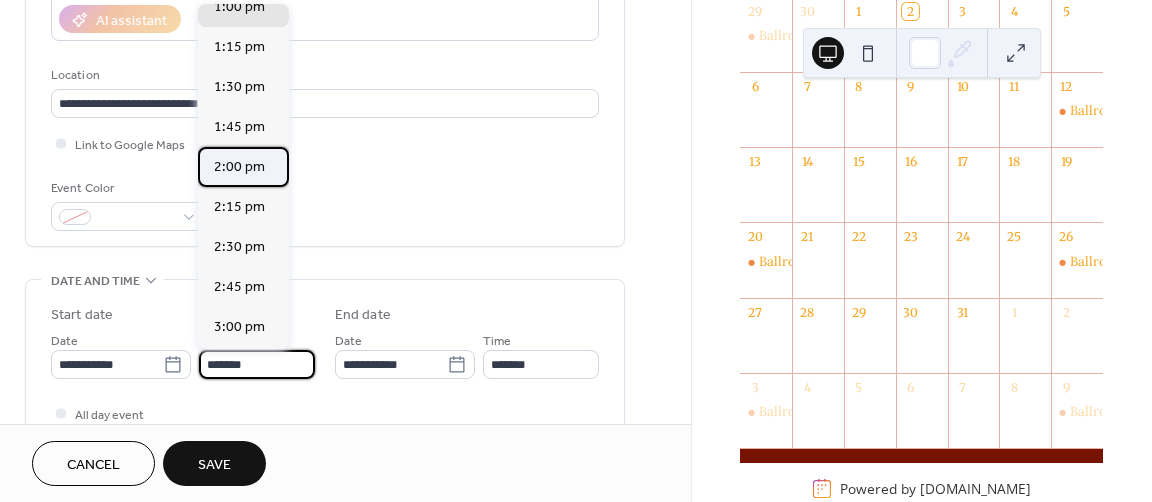 click on "2:00 pm" at bounding box center [243, 167] 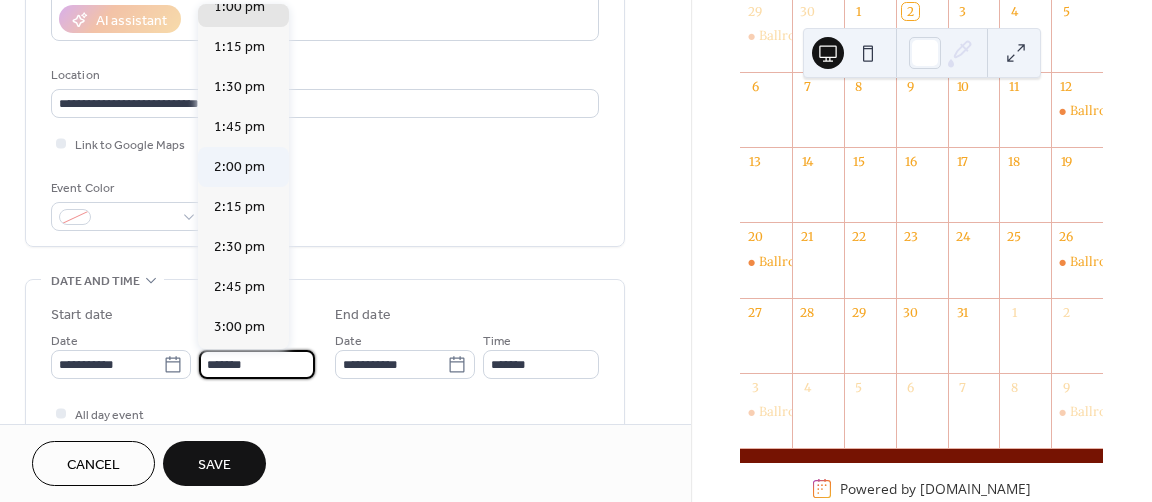 type on "*******" 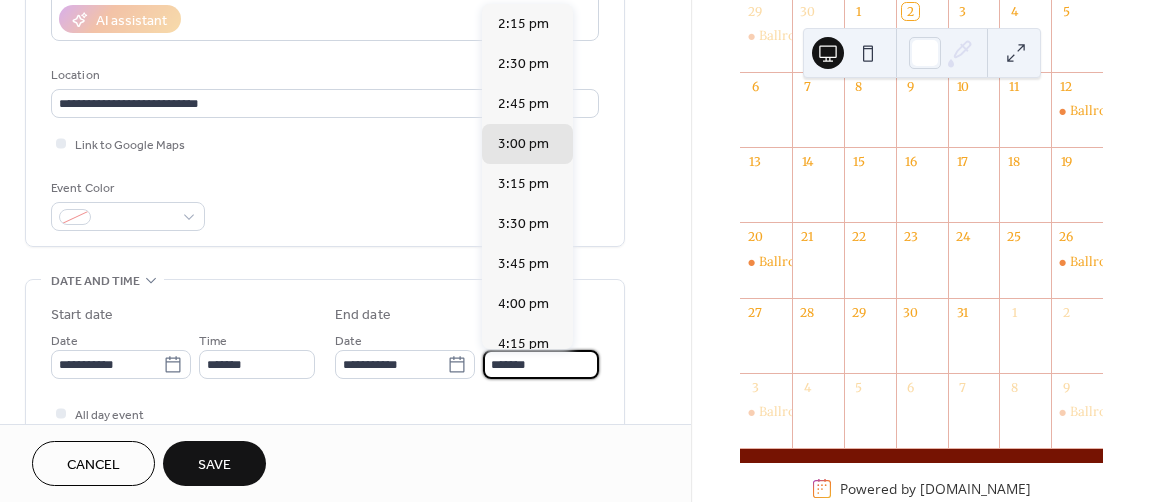 click on "*******" at bounding box center (541, 364) 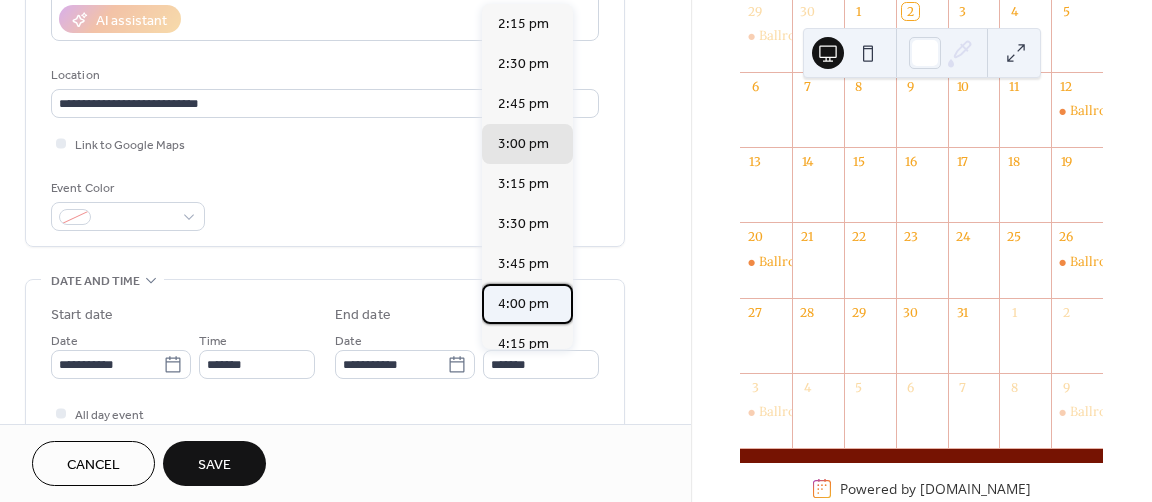 click on "4:00 pm" at bounding box center [523, 304] 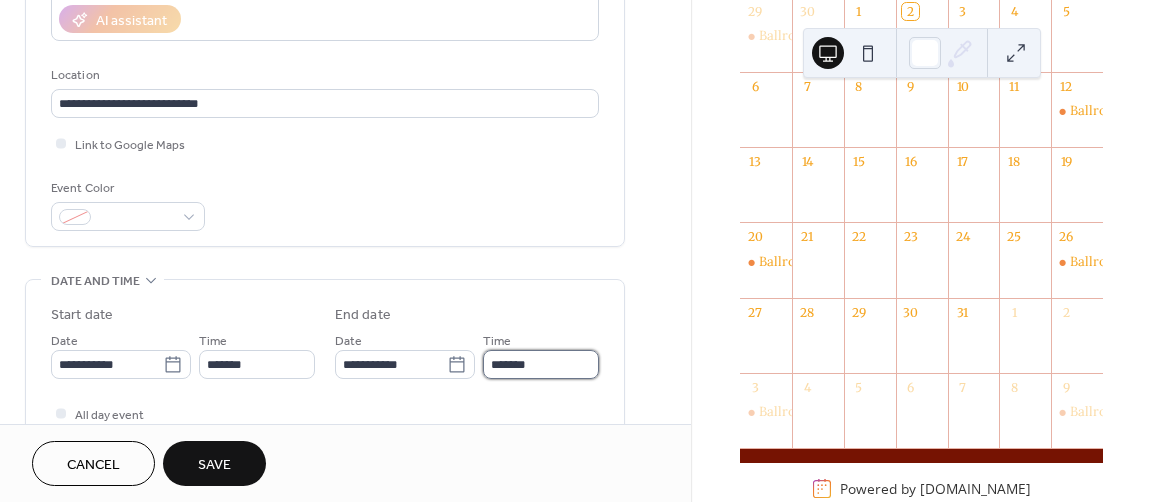 click on "*******" at bounding box center (541, 364) 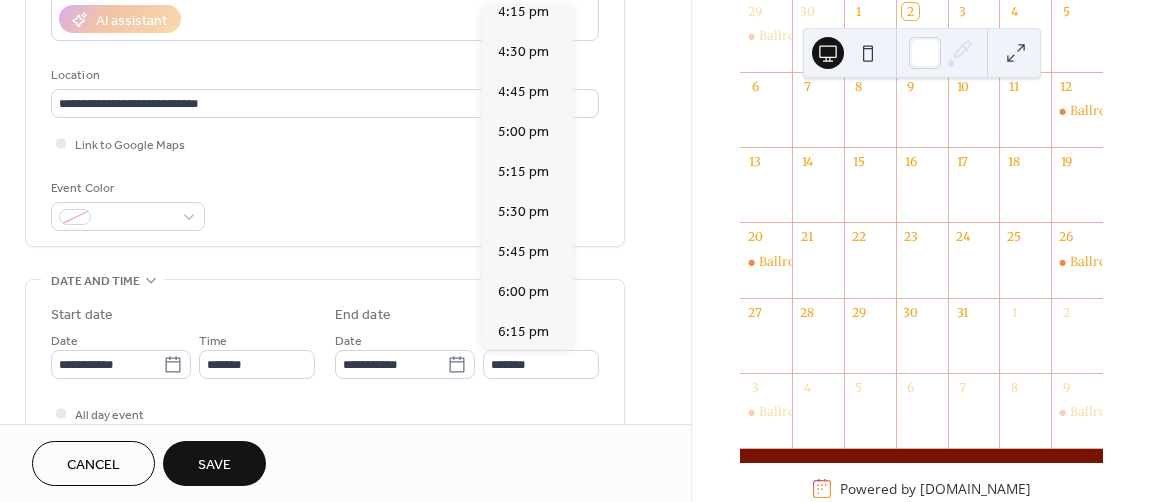 scroll, scrollTop: 359, scrollLeft: 0, axis: vertical 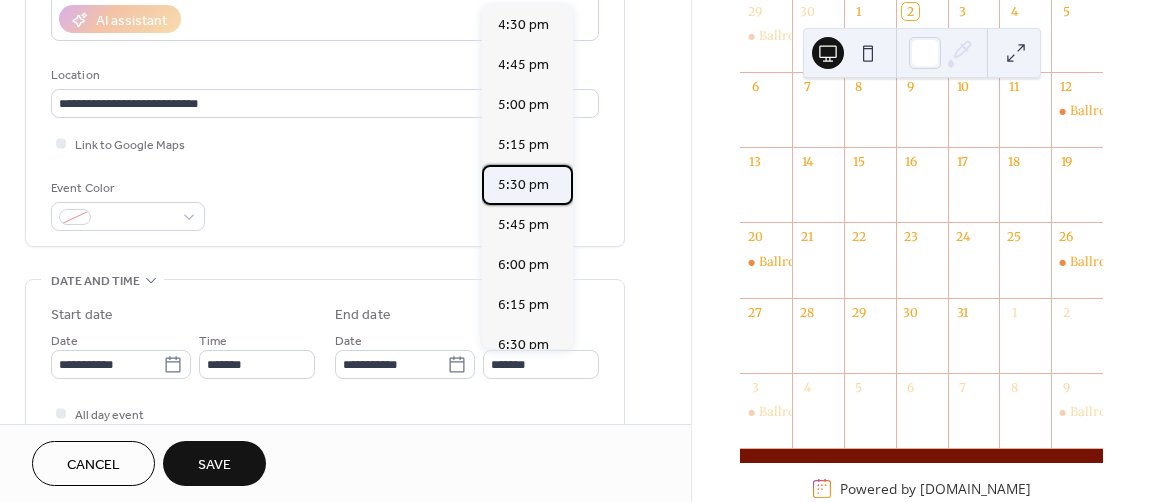 click on "5:30 pm" at bounding box center (523, 185) 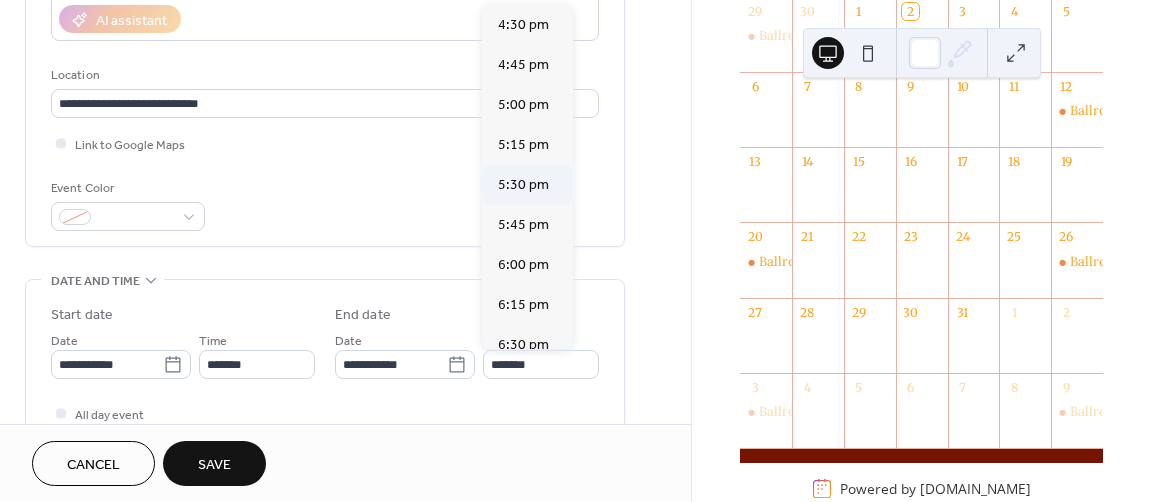 type on "*******" 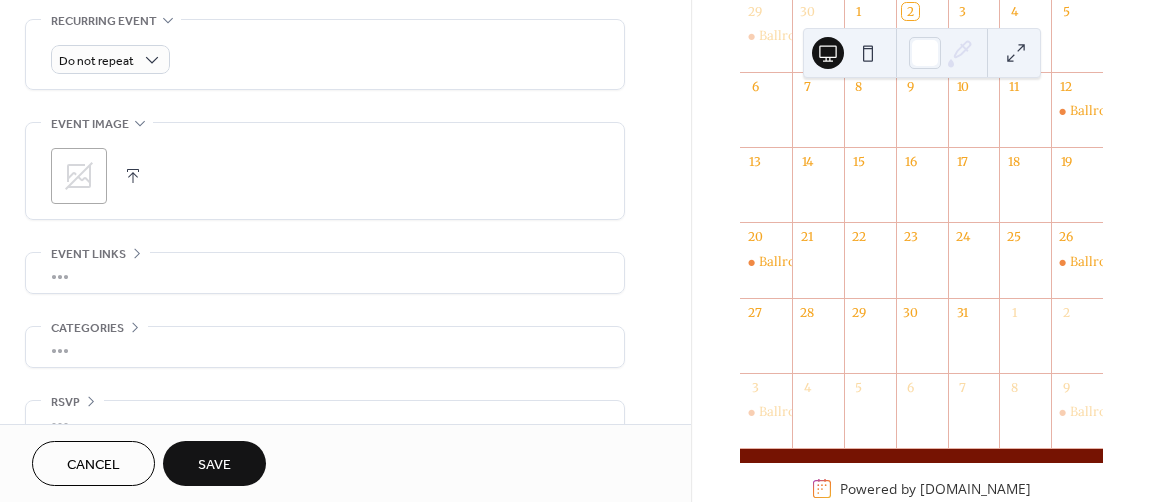 scroll, scrollTop: 898, scrollLeft: 0, axis: vertical 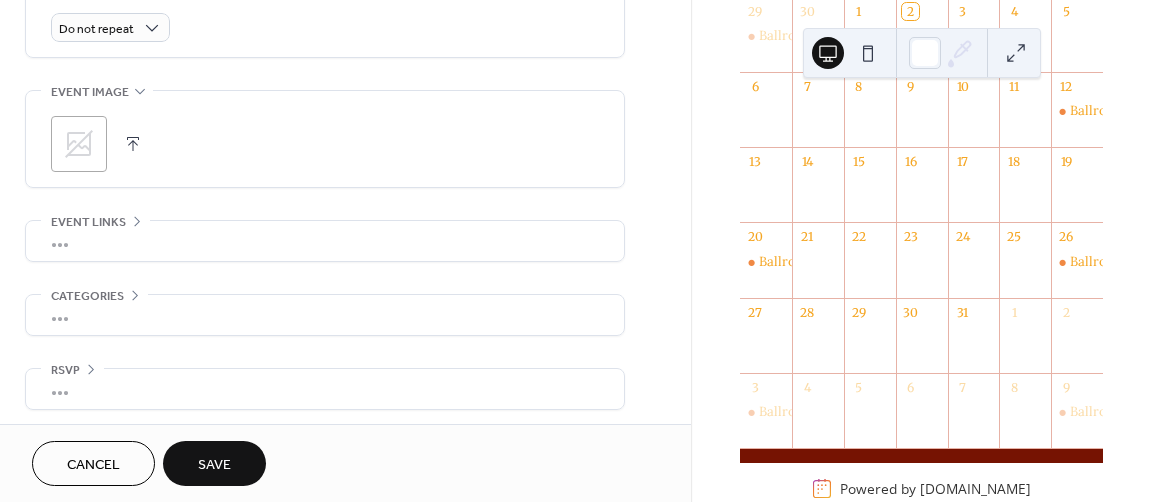 click on "Save" at bounding box center [214, 463] 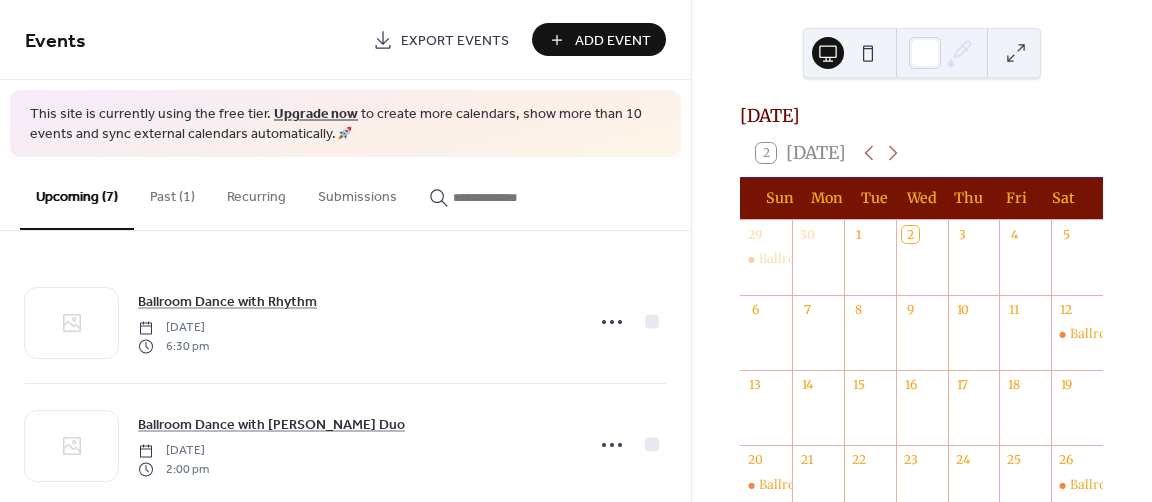 scroll, scrollTop: 0, scrollLeft: 0, axis: both 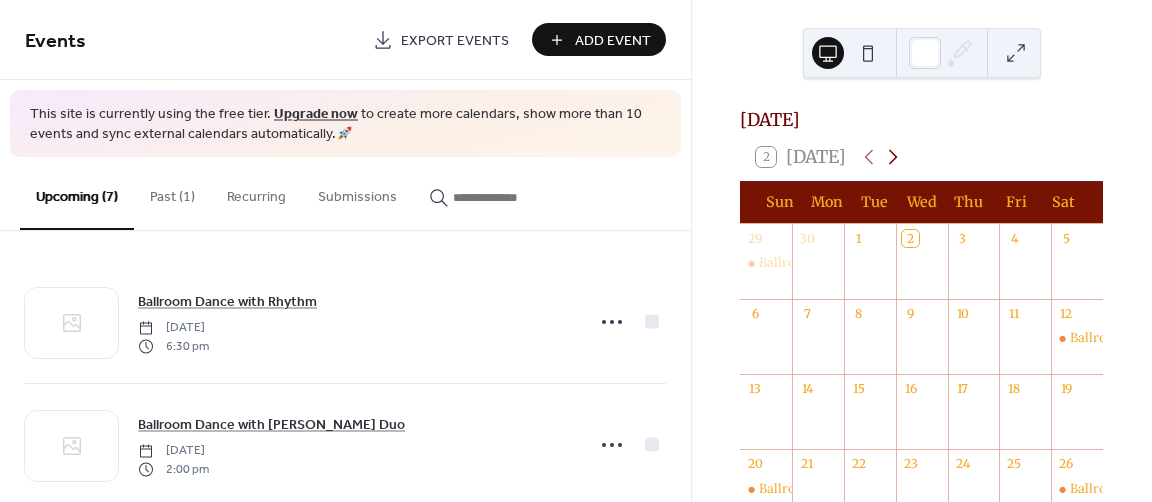 click 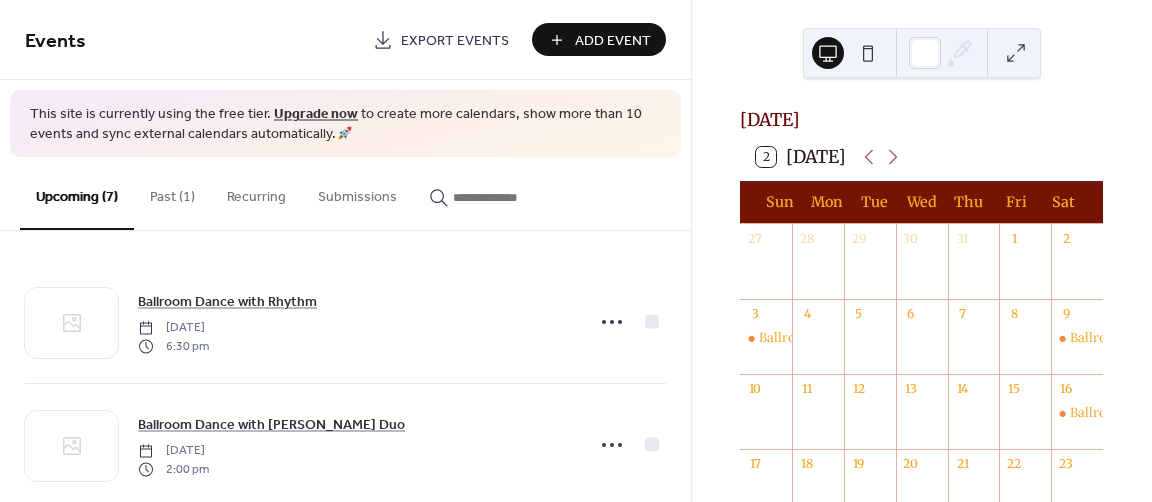 click on "Ballroom Dance with Tom Bruhl" at bounding box center (766, 338) 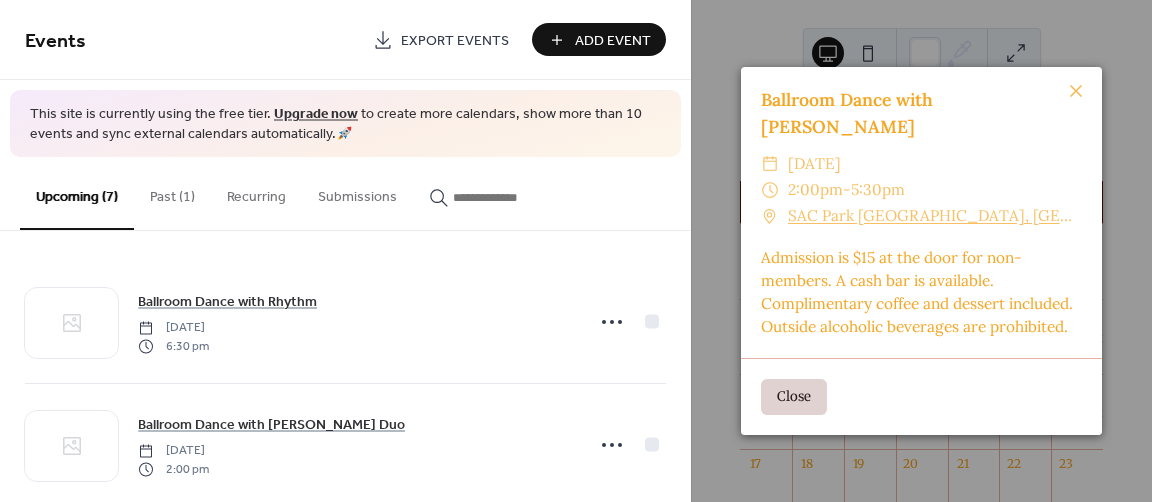 click on "Close" at bounding box center [794, 397] 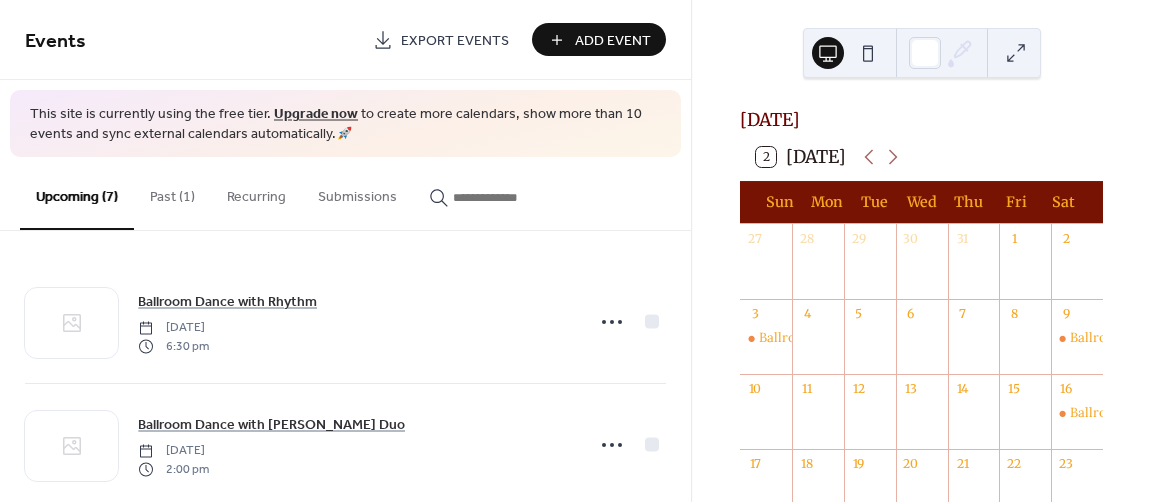 click on "Ballroom Dance with Mason Tyler Duo" at bounding box center [1077, 338] 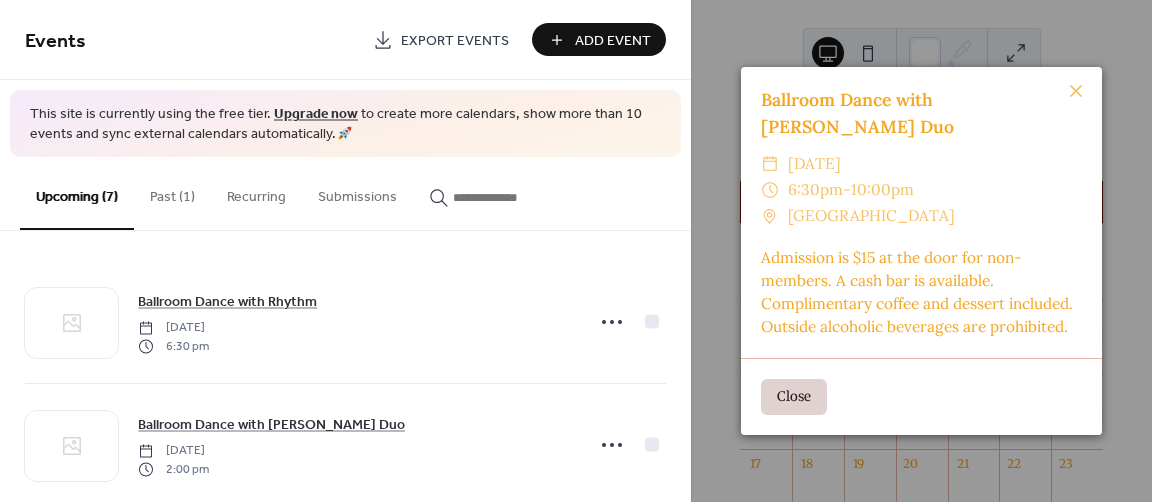 click on "Close" at bounding box center (794, 397) 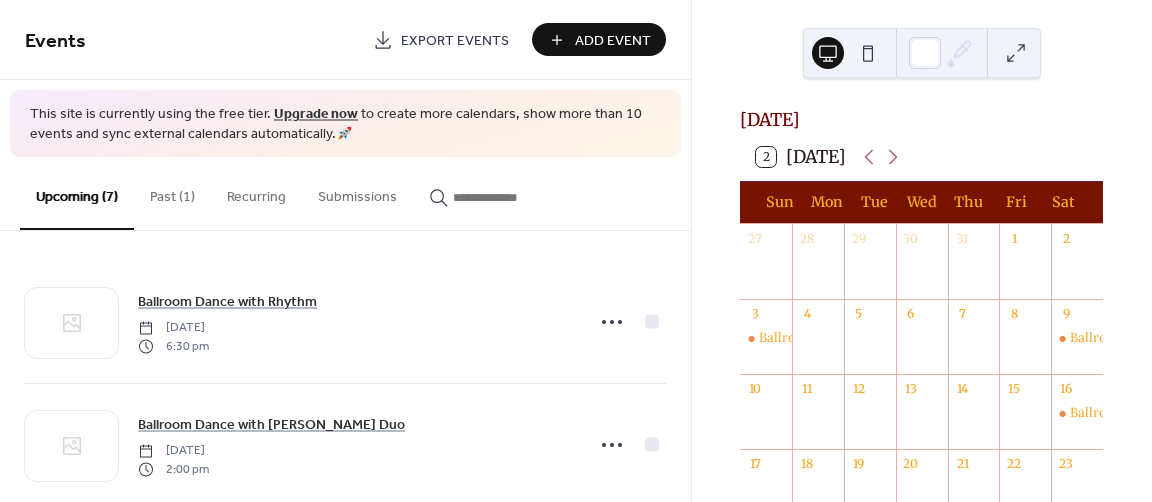 click on "Ballroom Dance with "Rhythm"" at bounding box center [1077, 413] 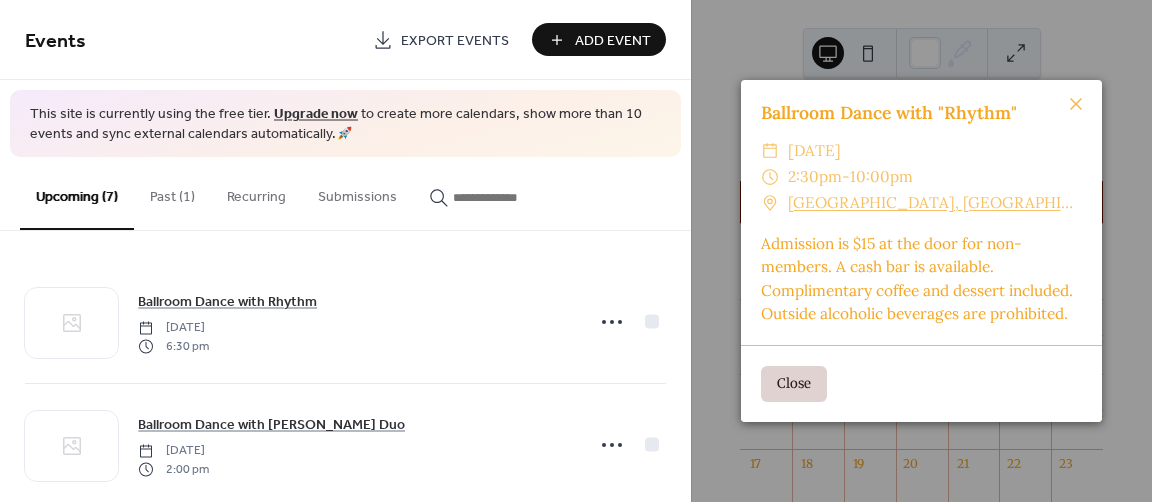 click on "Close" at bounding box center (794, 384) 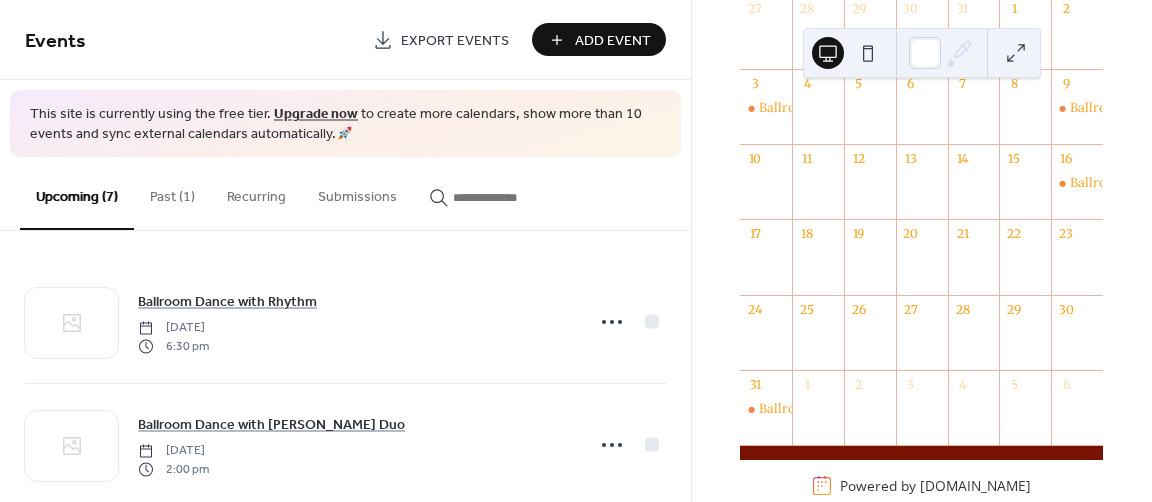 scroll, scrollTop: 241, scrollLeft: 0, axis: vertical 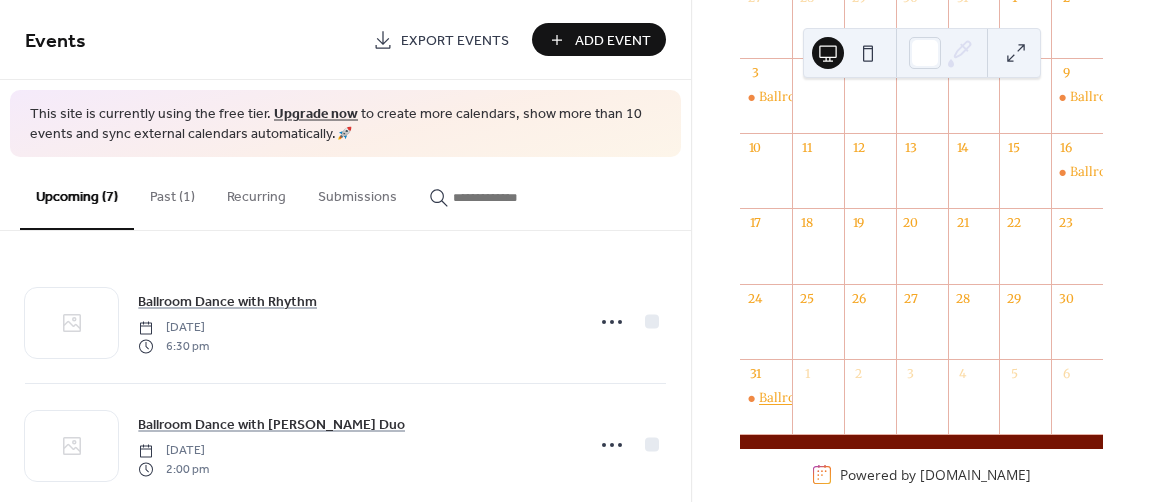 click on "Ballroom Dance with Ray Cavicchio" at bounding box center [880, 398] 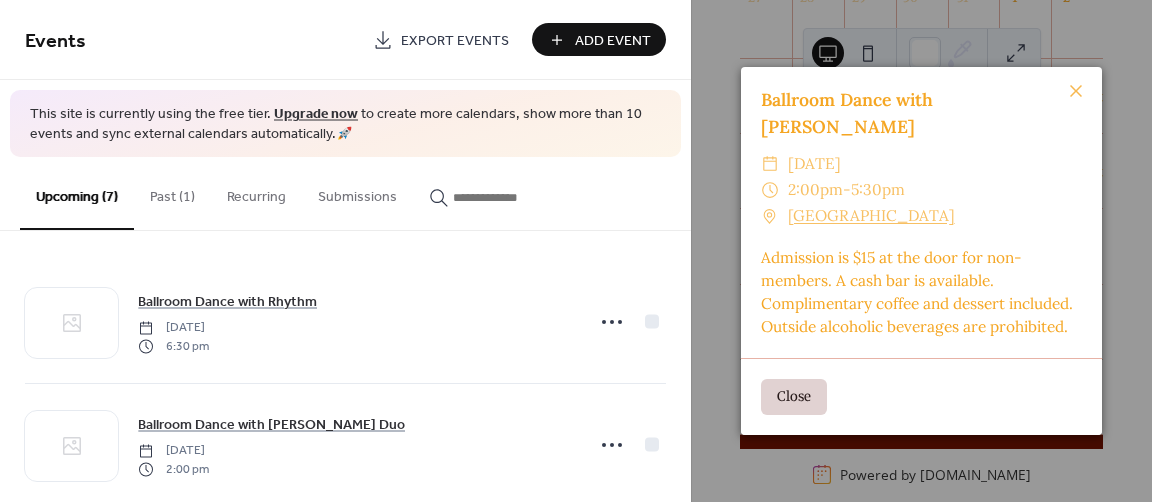 click on "Close" at bounding box center (794, 397) 